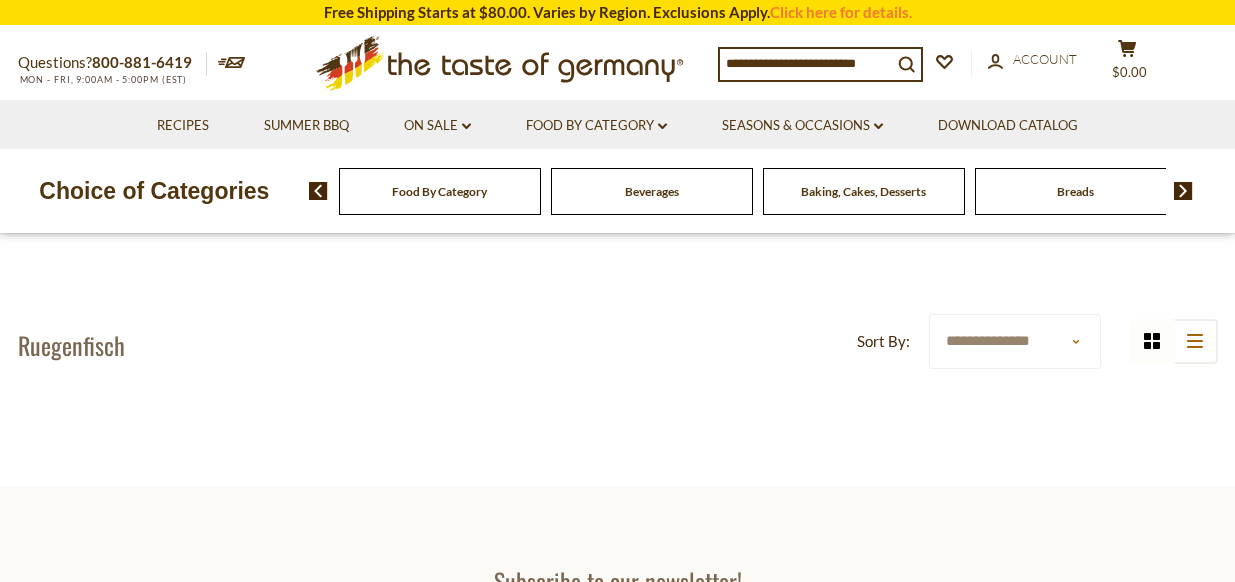 scroll, scrollTop: 0, scrollLeft: 0, axis: both 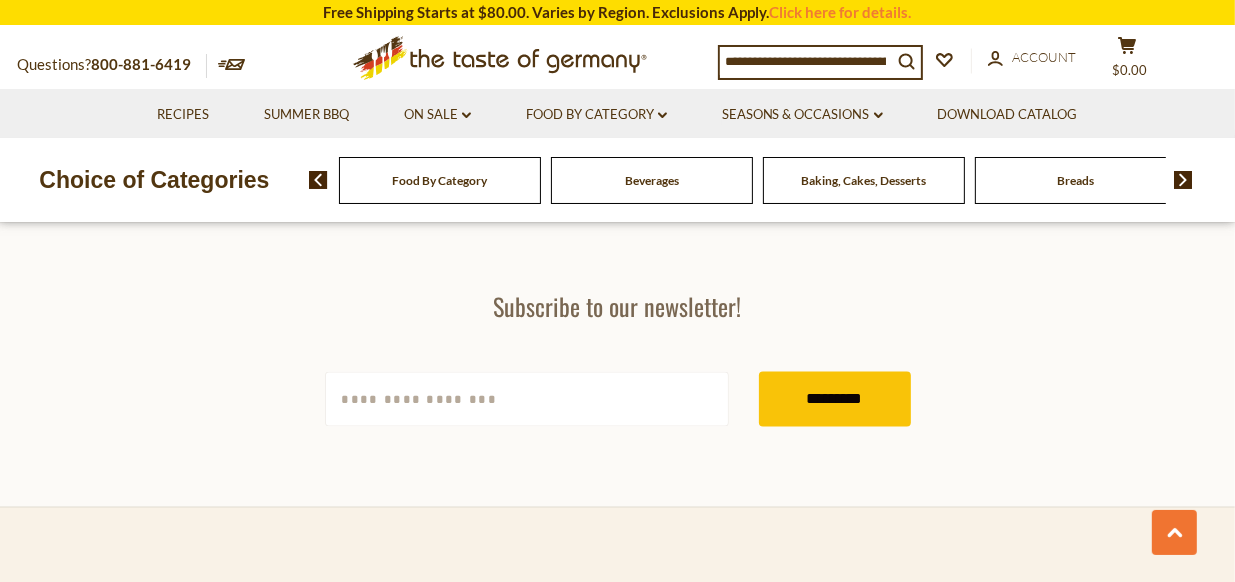 click on "Beverages" at bounding box center (652, 180) 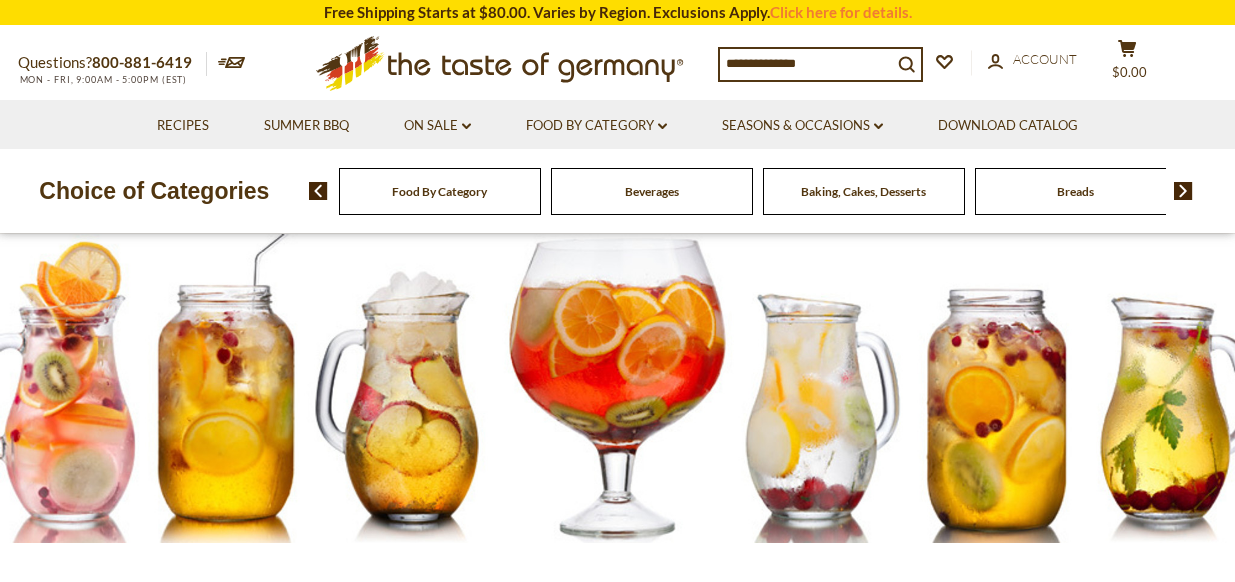 scroll, scrollTop: 0, scrollLeft: 0, axis: both 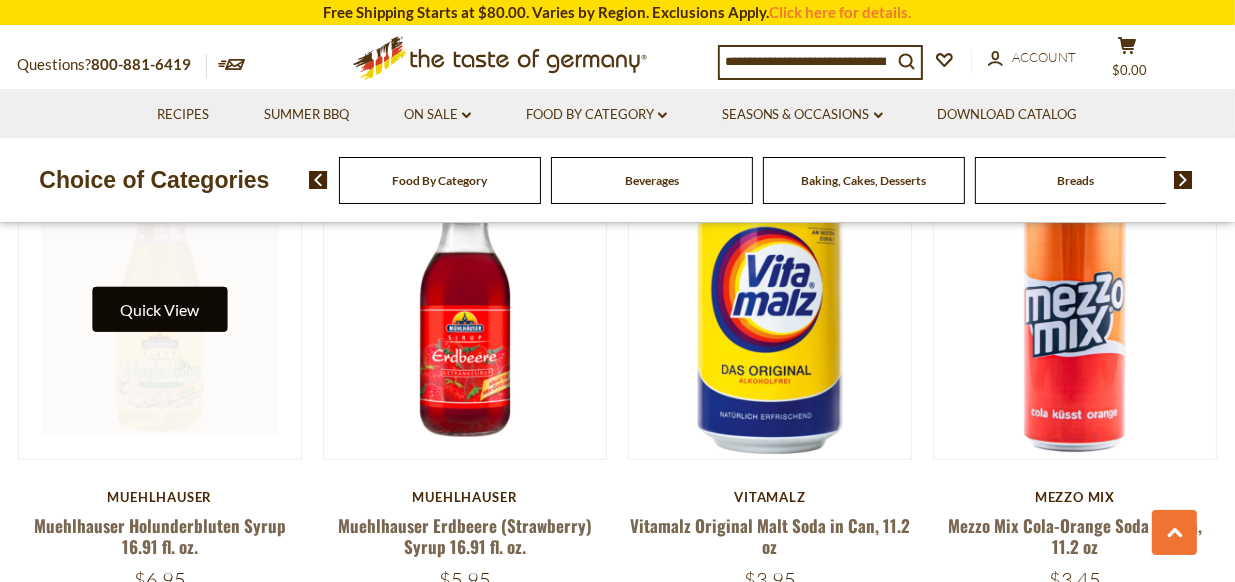 click on "Quick View" at bounding box center [159, 309] 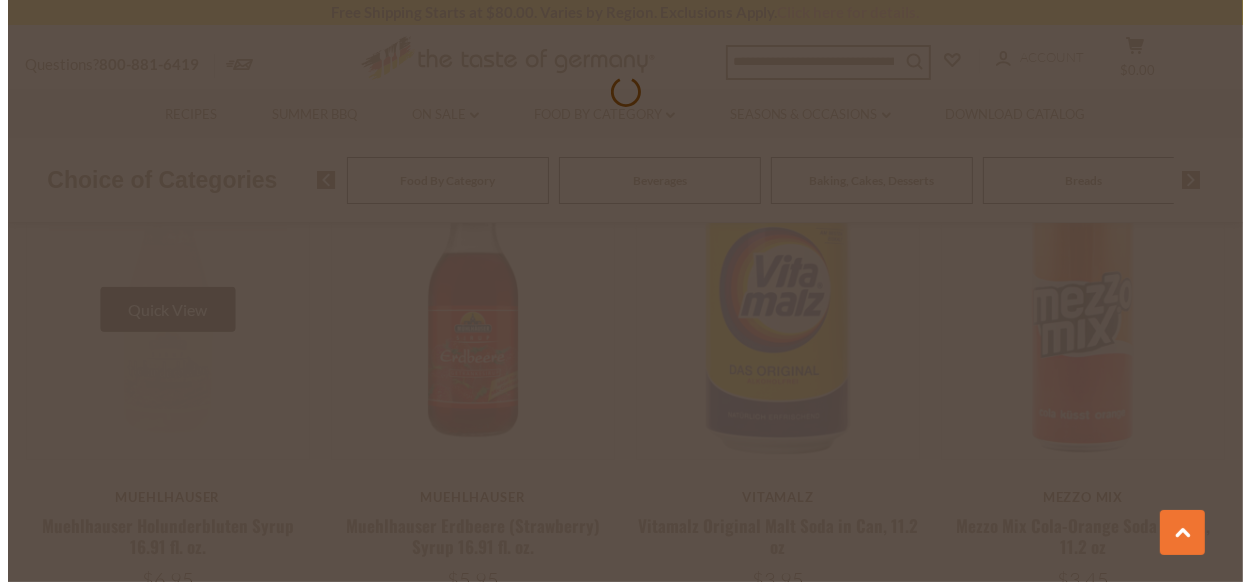 scroll, scrollTop: 1573, scrollLeft: 0, axis: vertical 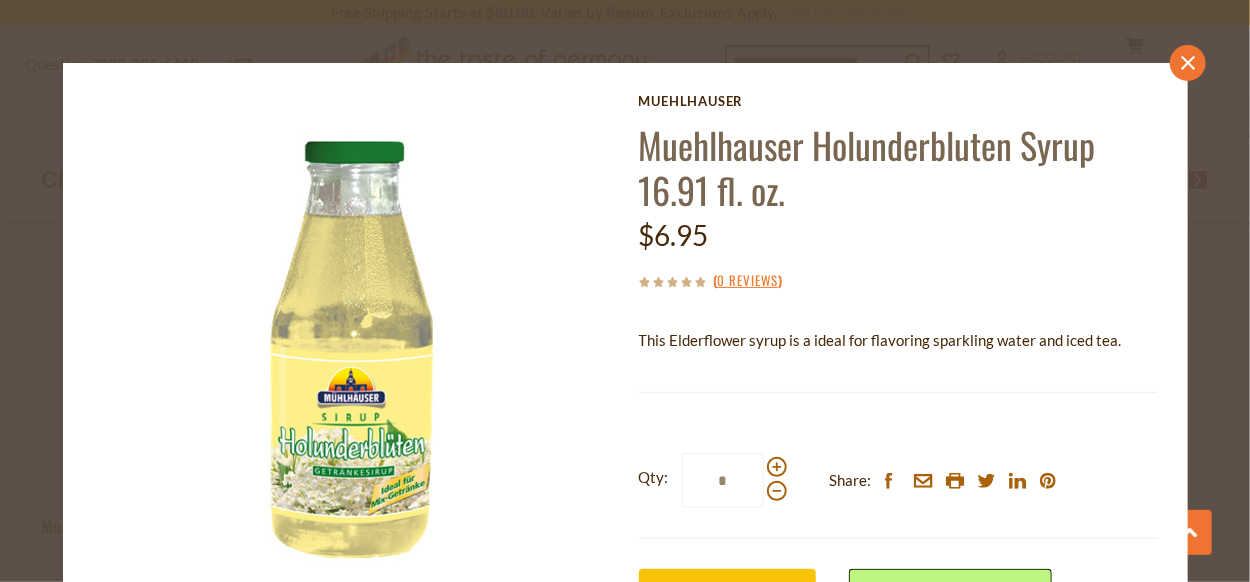 click on "close" 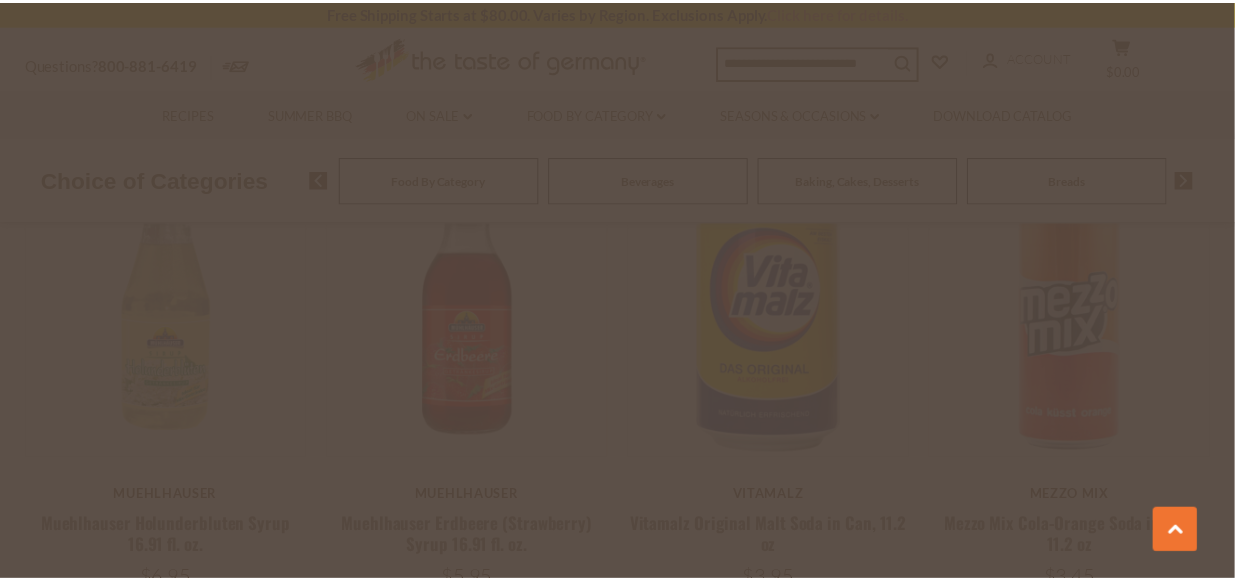scroll, scrollTop: 1570, scrollLeft: 0, axis: vertical 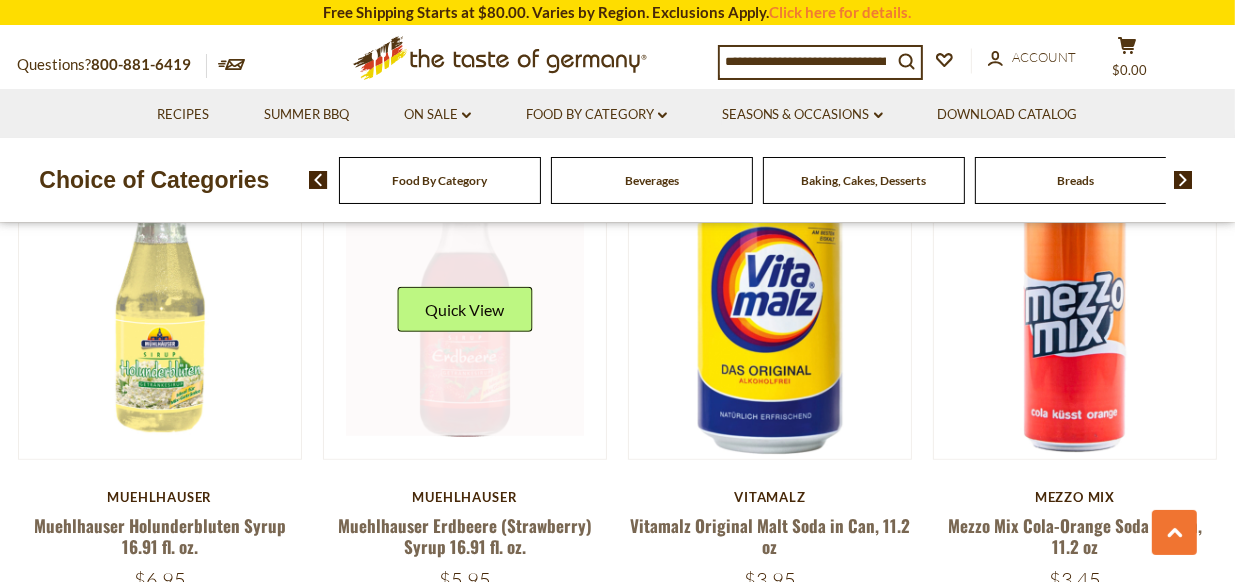click at bounding box center (465, 318) 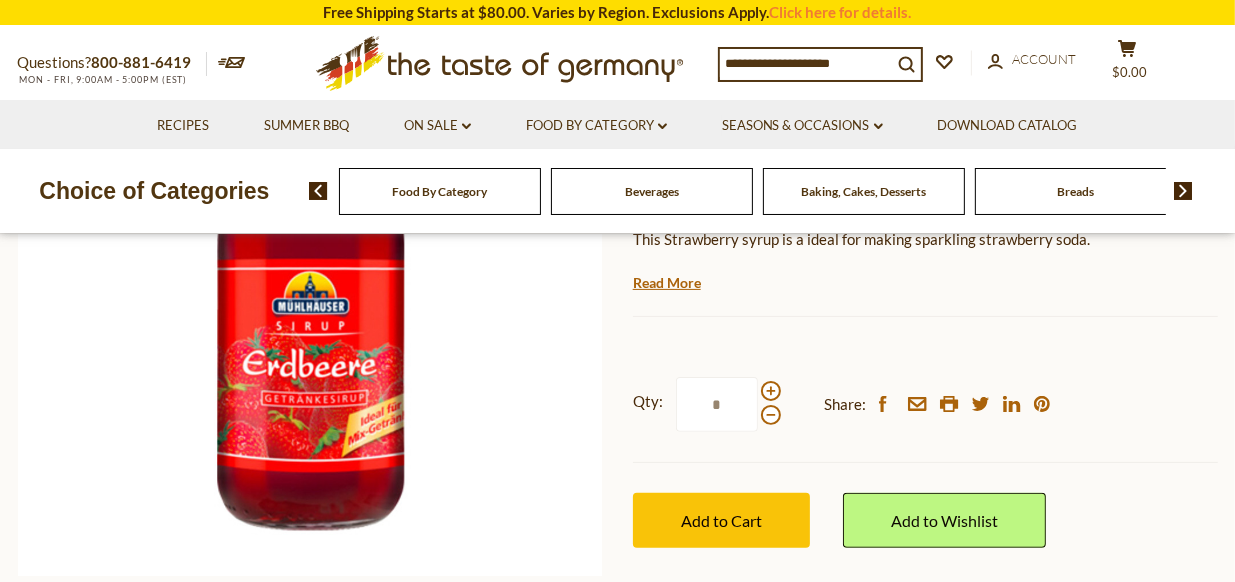 scroll, scrollTop: 348, scrollLeft: 0, axis: vertical 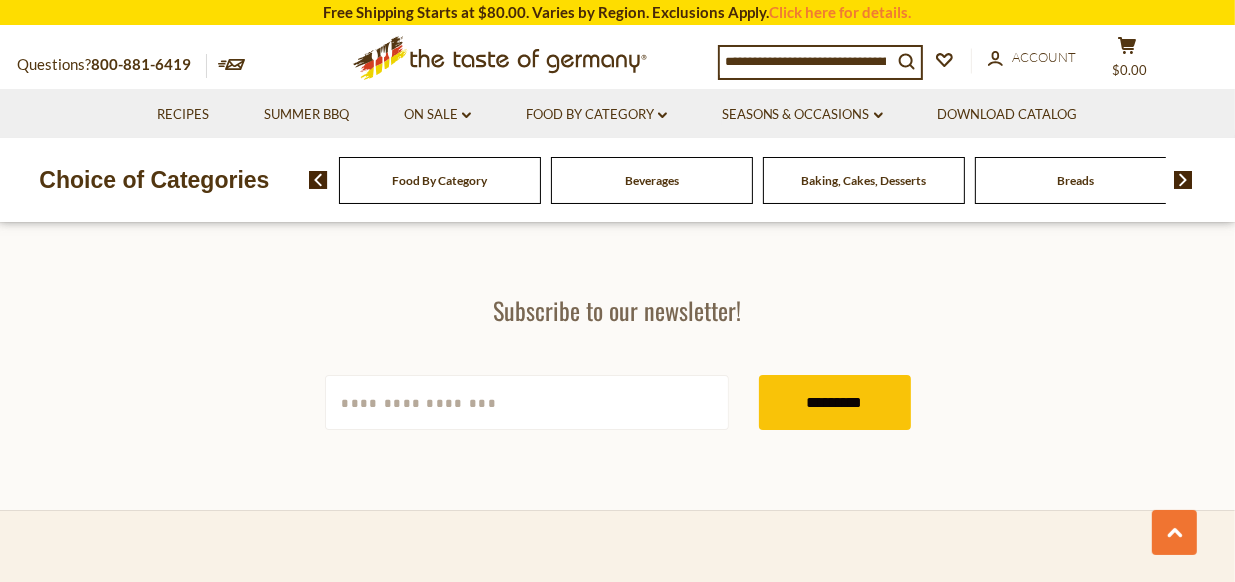 click at bounding box center [1183, 180] 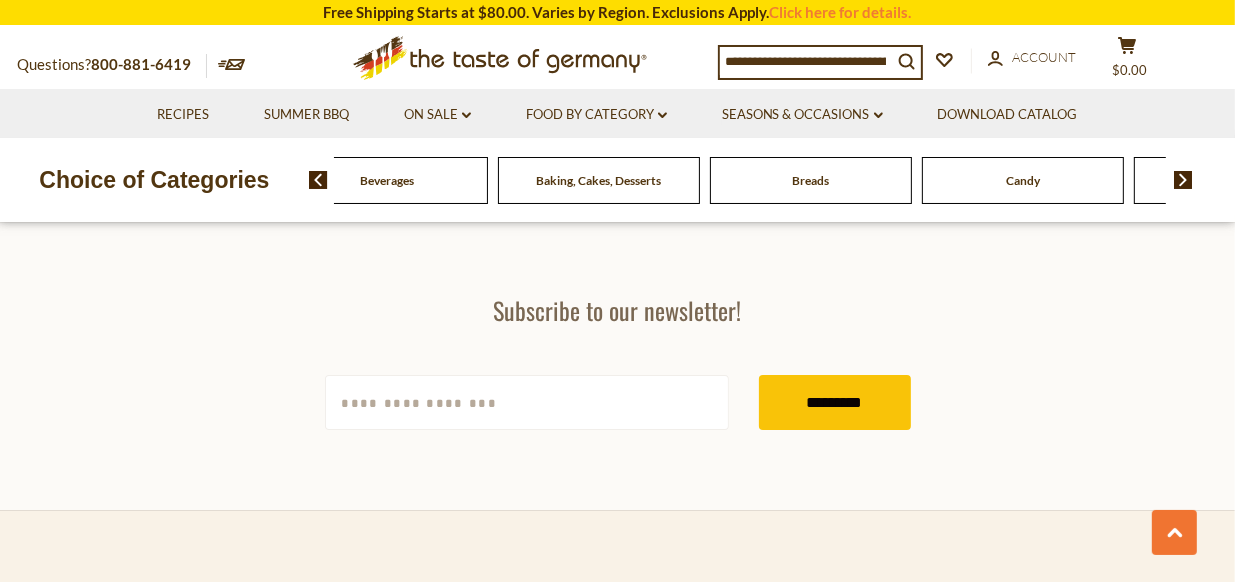click at bounding box center (1183, 180) 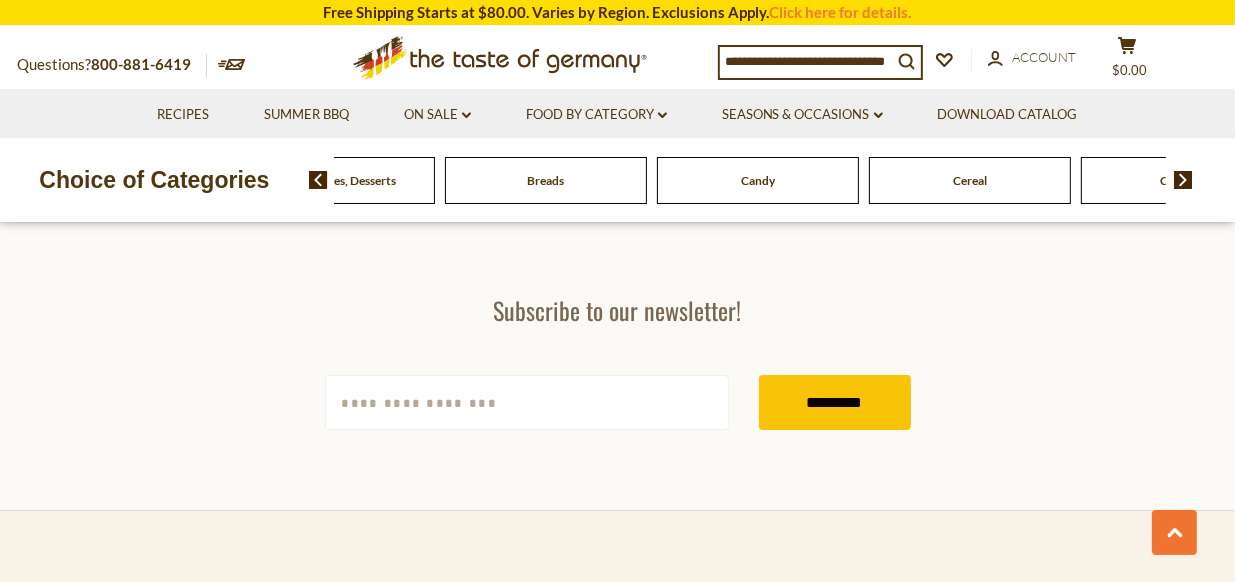 click at bounding box center (1183, 180) 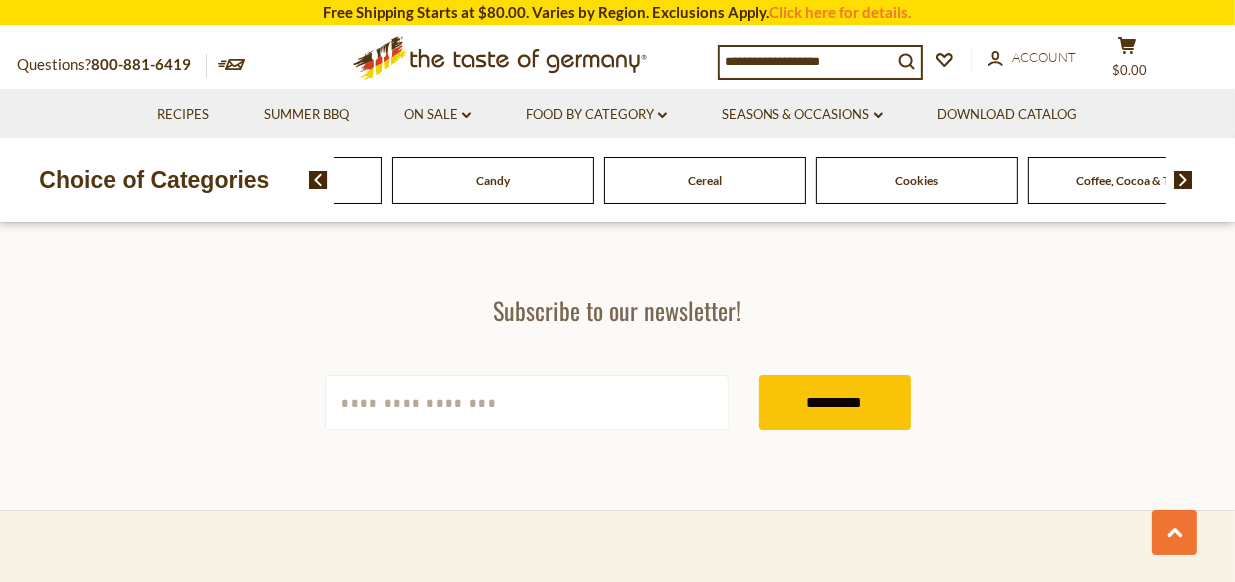 click at bounding box center [1183, 180] 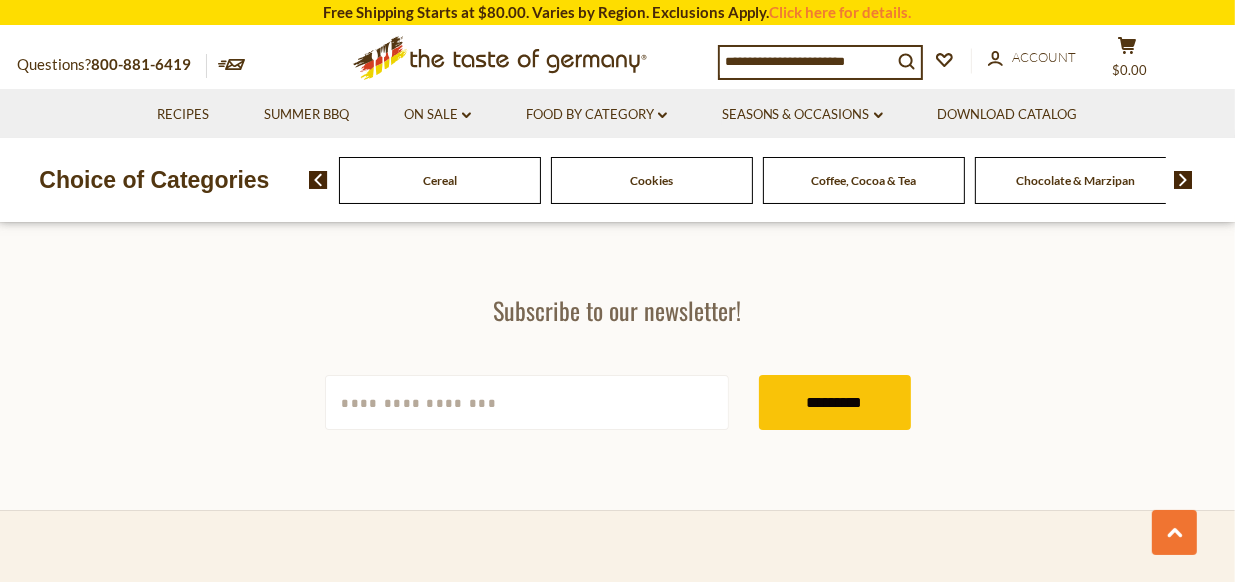 click at bounding box center [1183, 180] 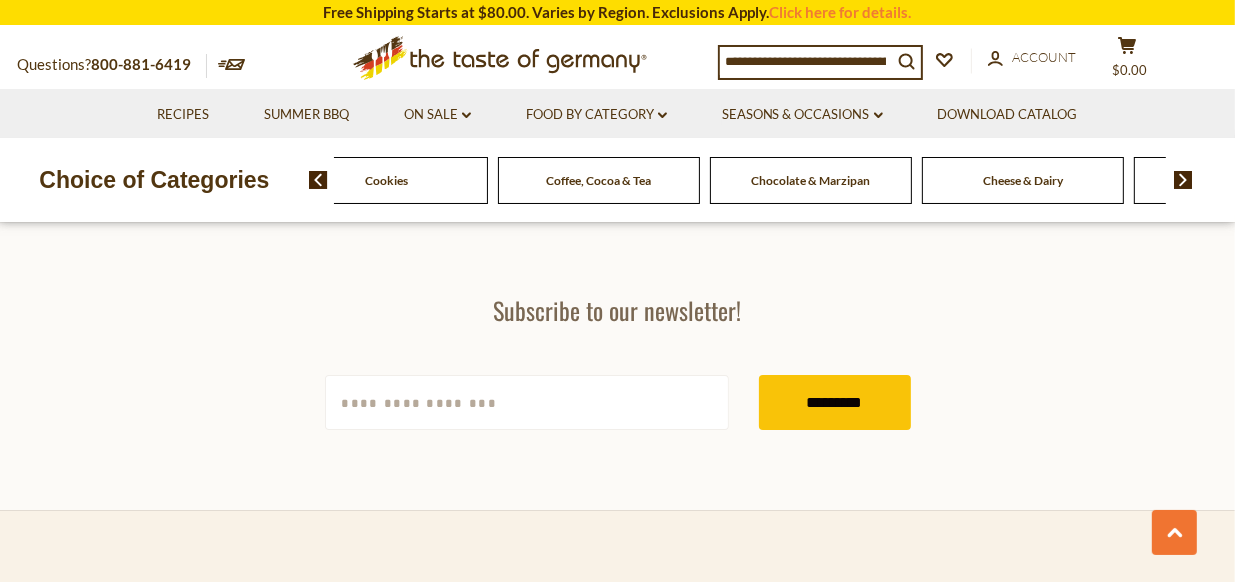 click at bounding box center [1183, 180] 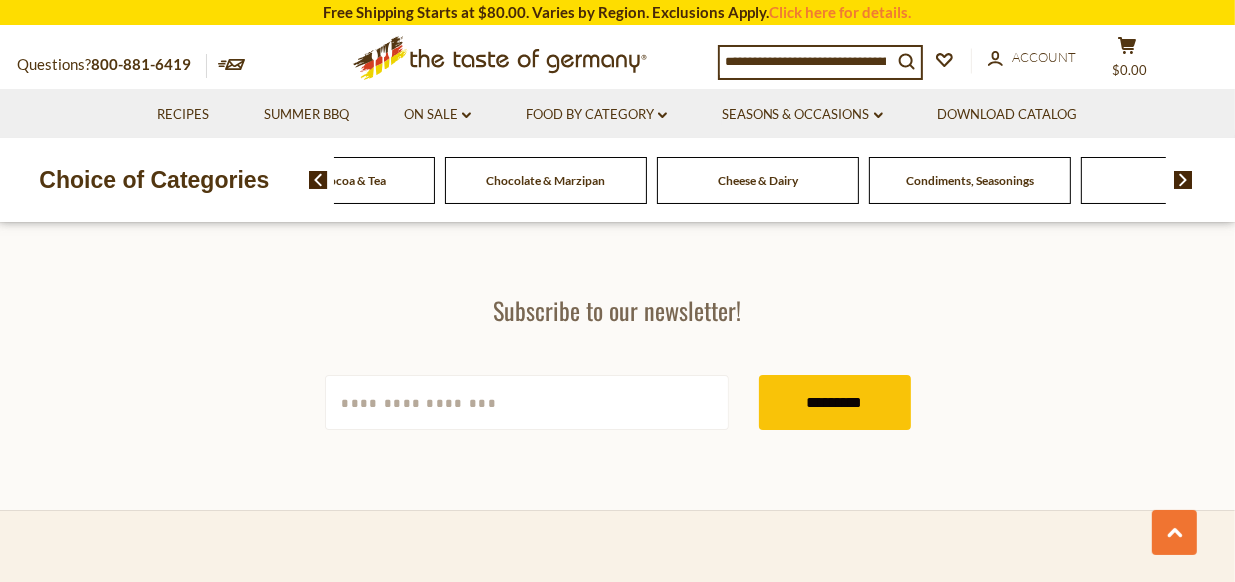 click at bounding box center [1183, 180] 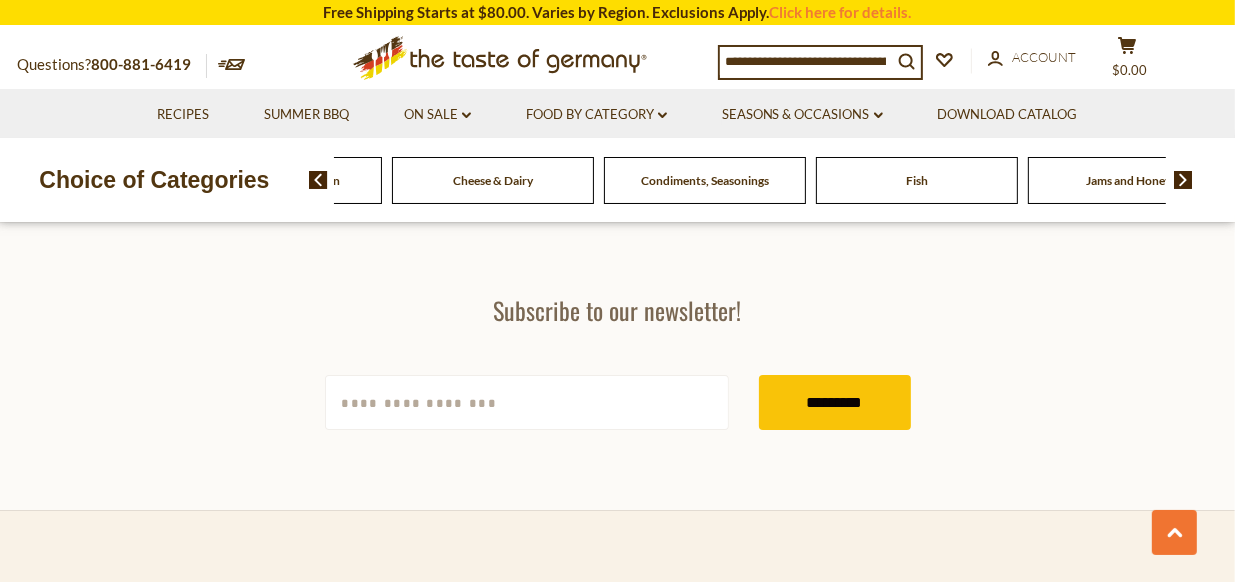 click at bounding box center (1183, 180) 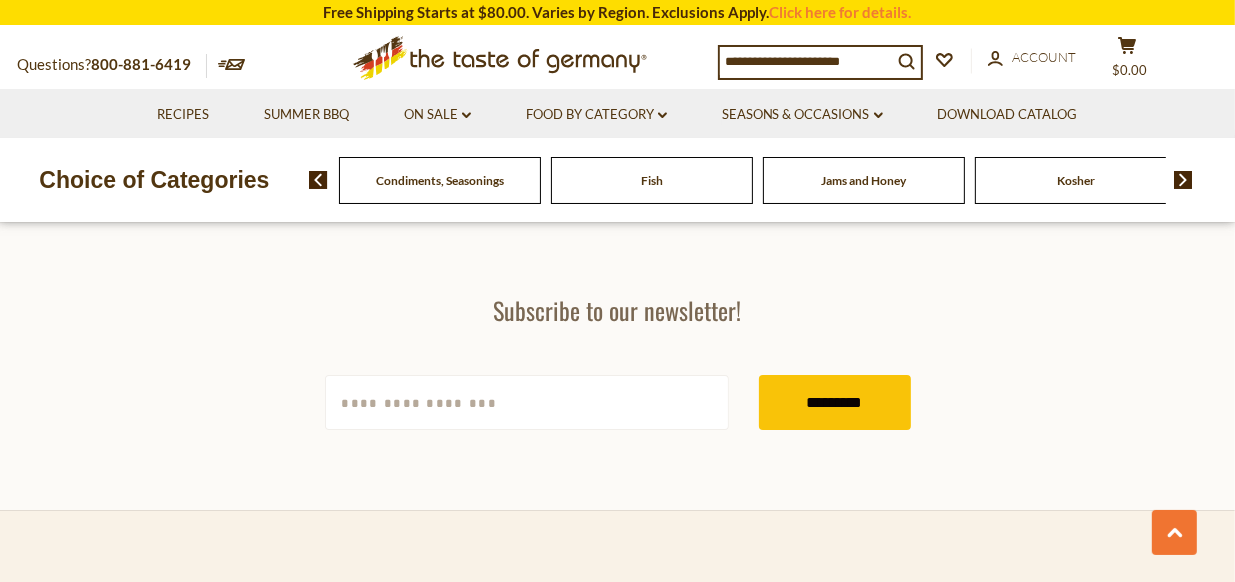 click at bounding box center [1183, 180] 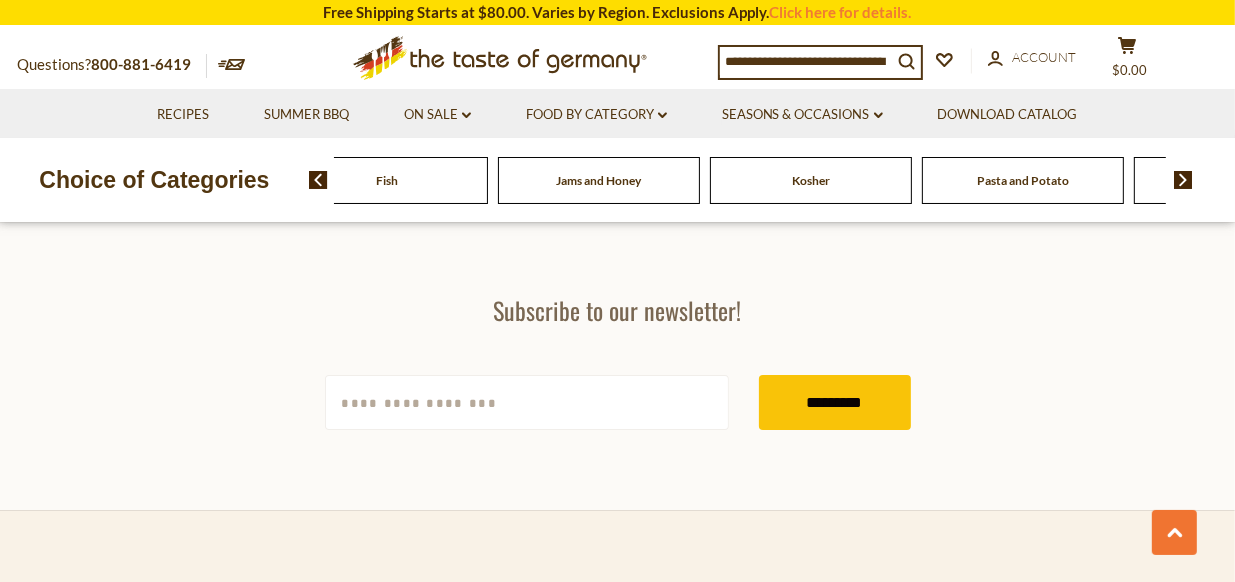 click at bounding box center (1183, 180) 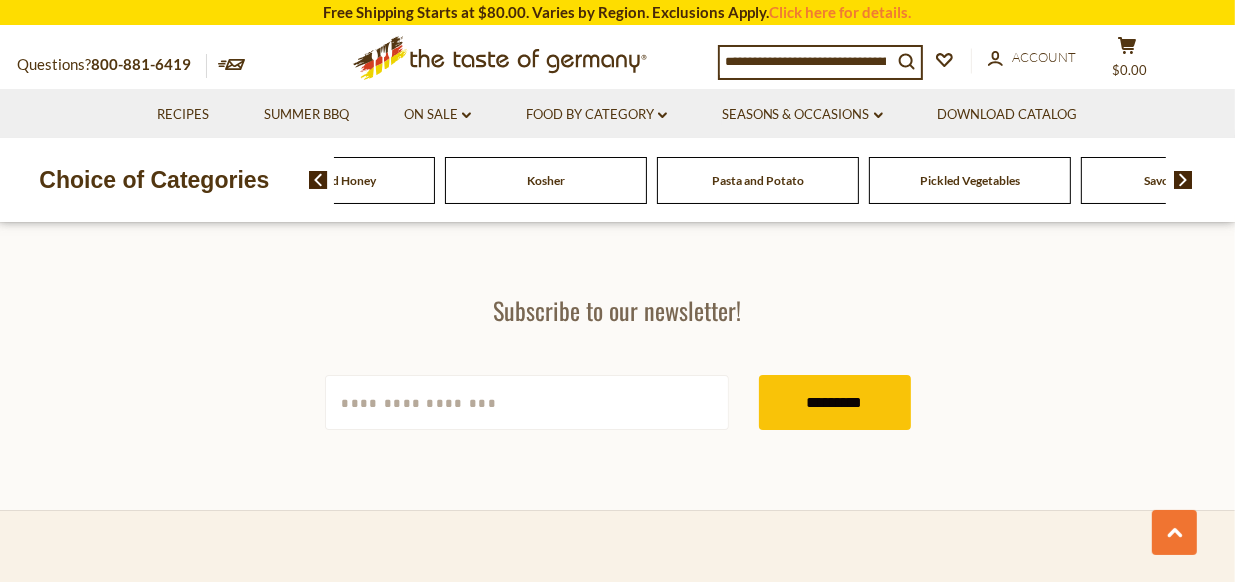 click at bounding box center [1183, 180] 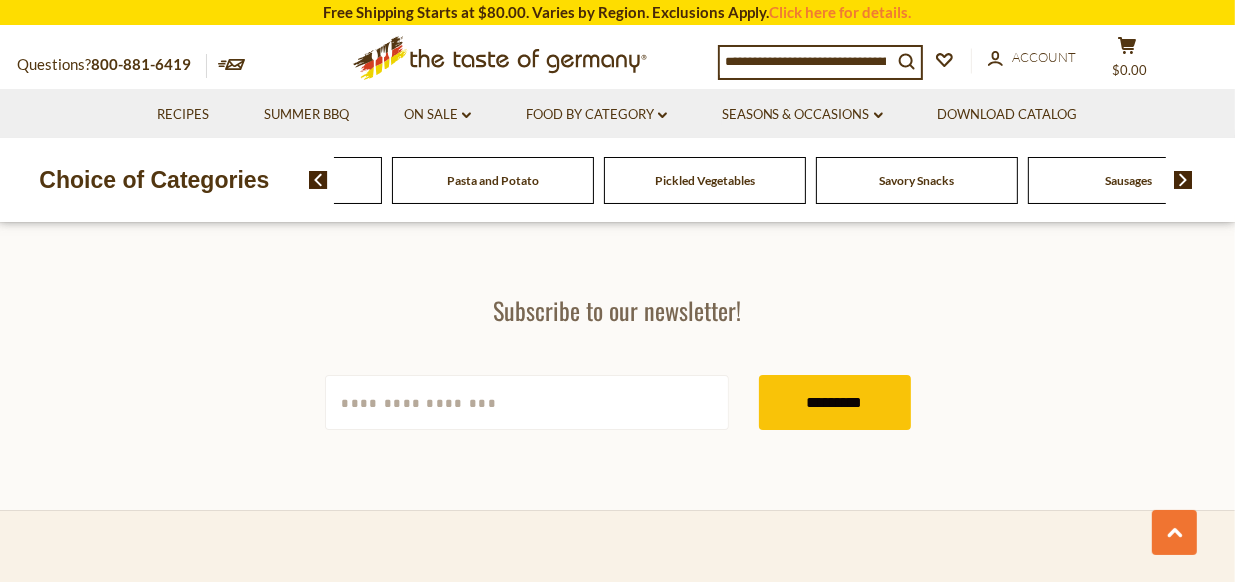 click at bounding box center (1183, 180) 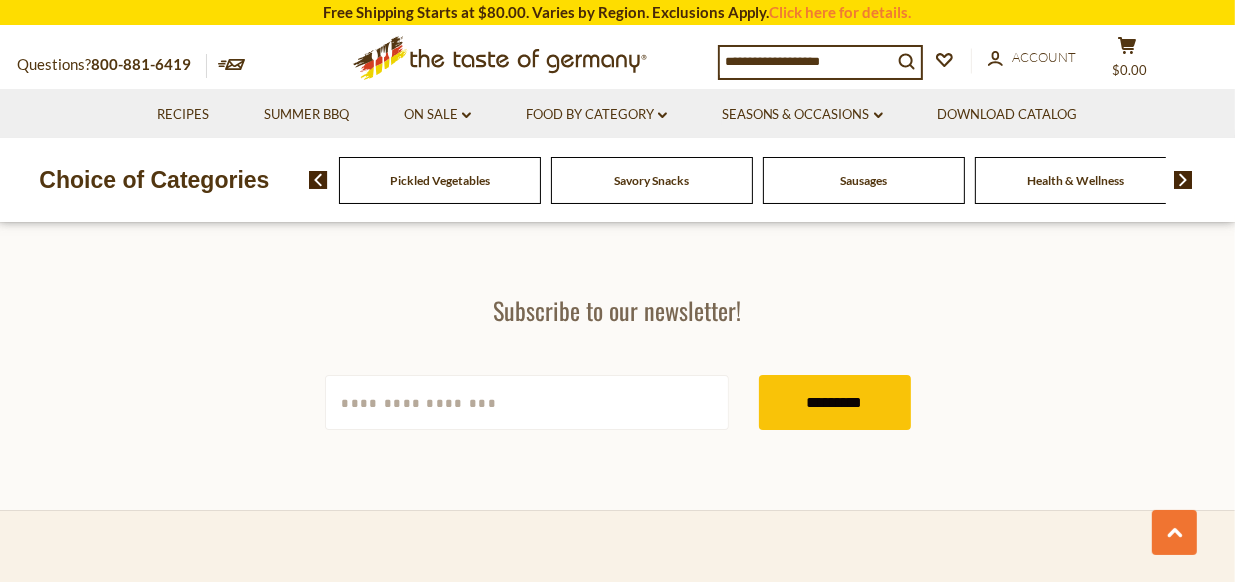 click at bounding box center (1183, 180) 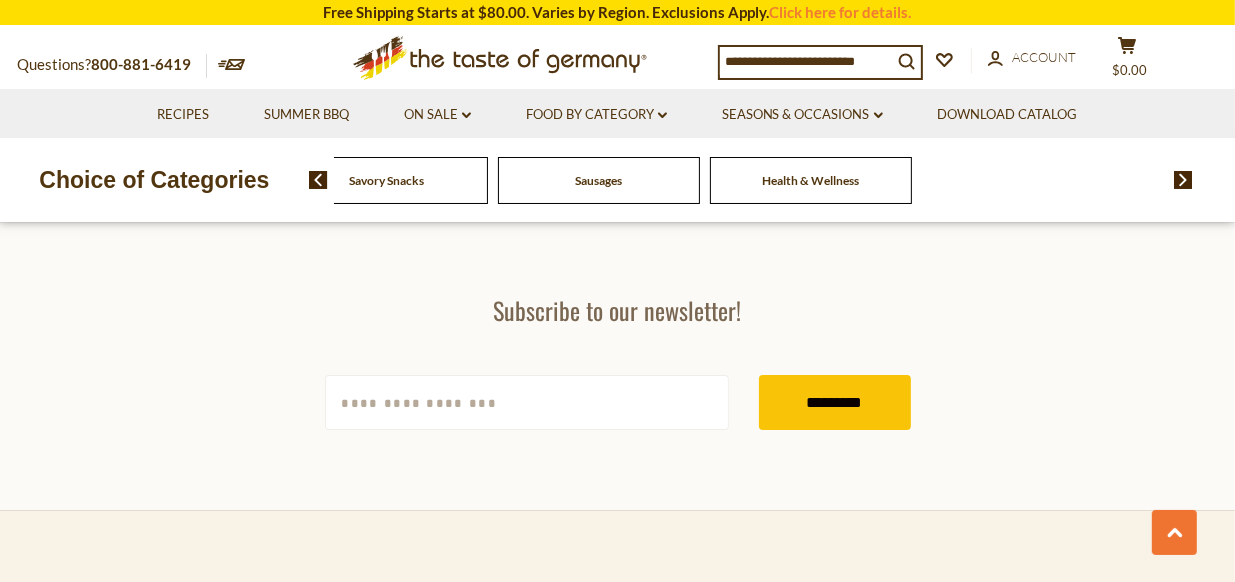 click at bounding box center (1183, 180) 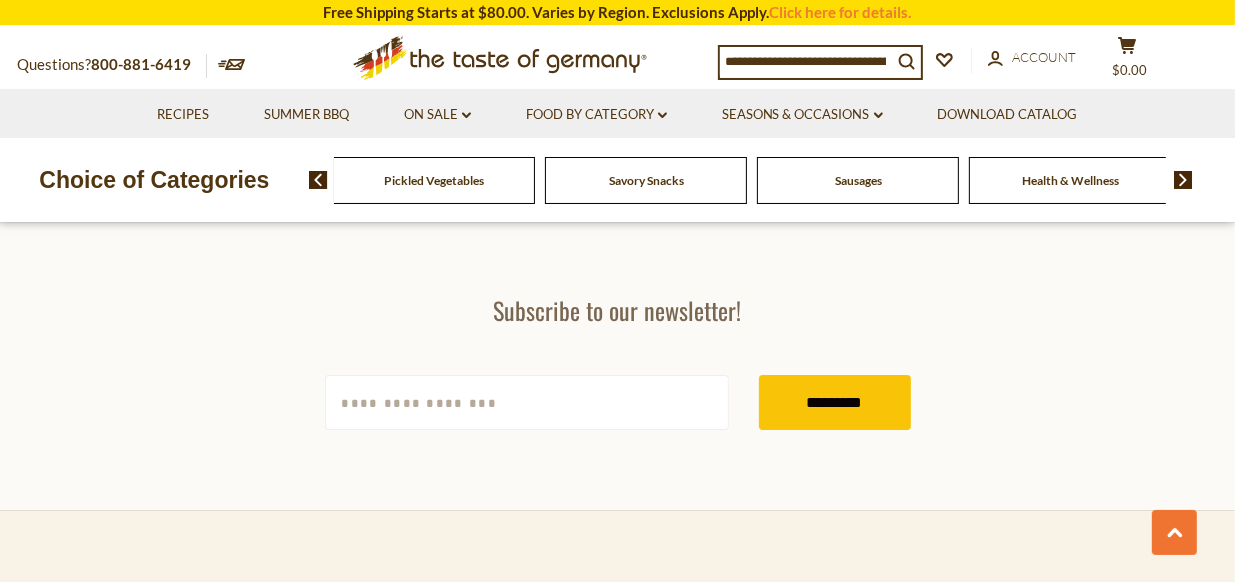 click at bounding box center [1183, 180] 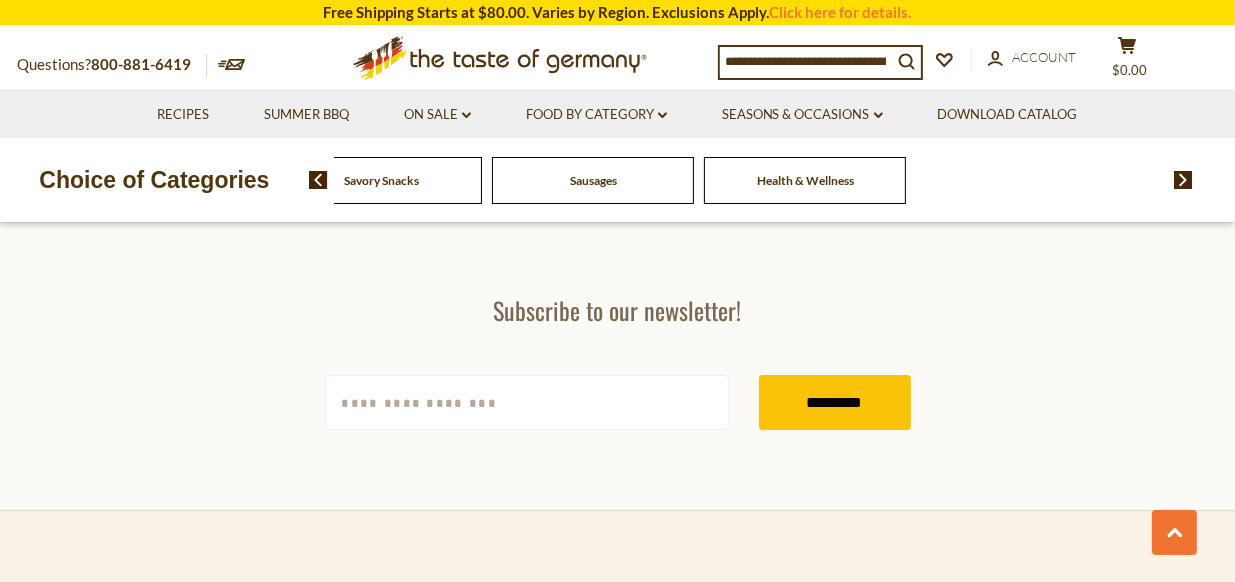 click on "Sausages" at bounding box center [593, 180] 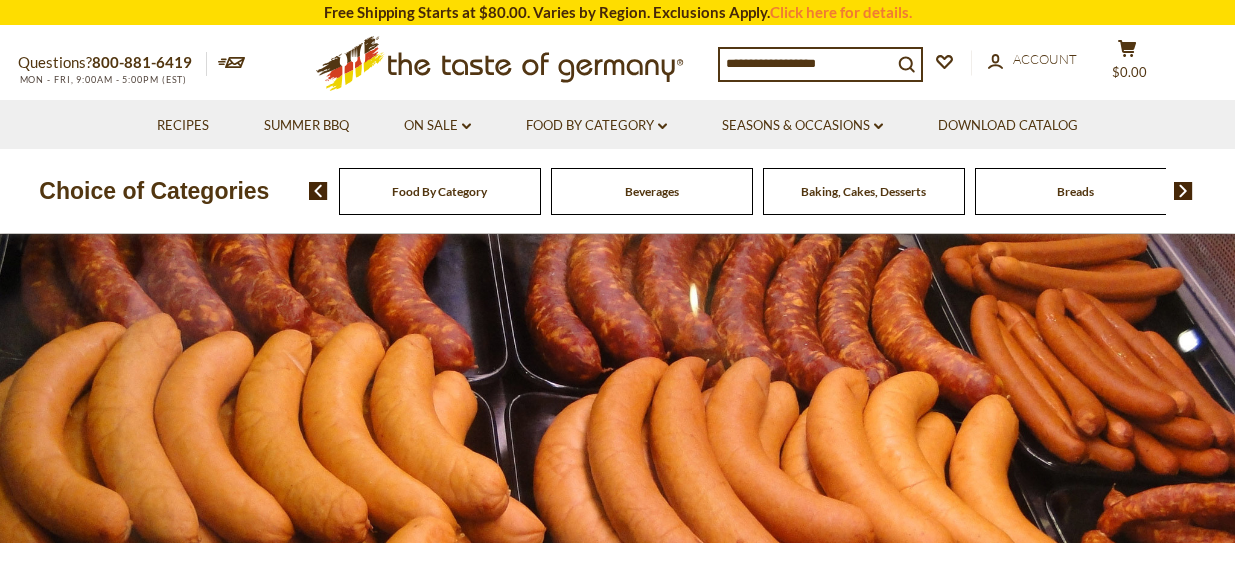scroll, scrollTop: 0, scrollLeft: 0, axis: both 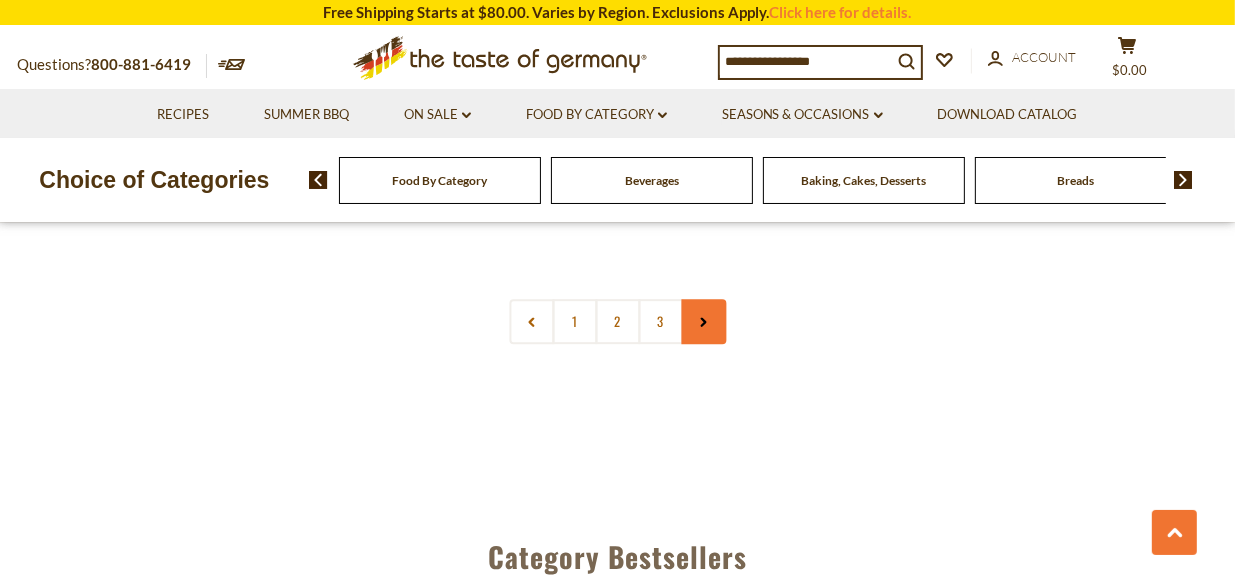 click at bounding box center [703, 321] 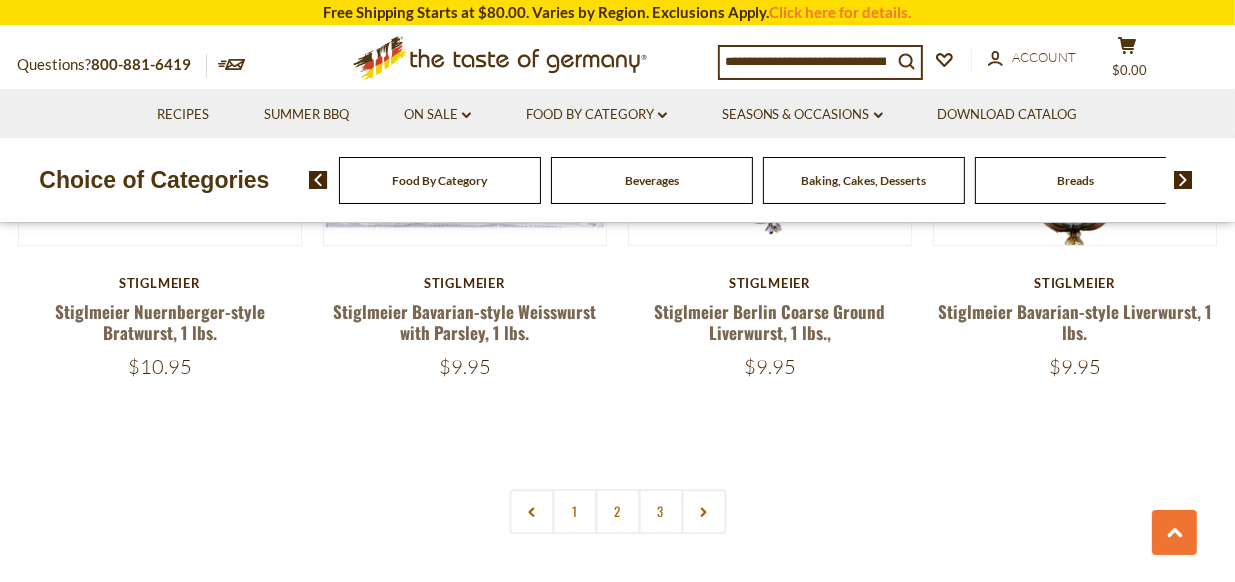 scroll, scrollTop: 4798, scrollLeft: 0, axis: vertical 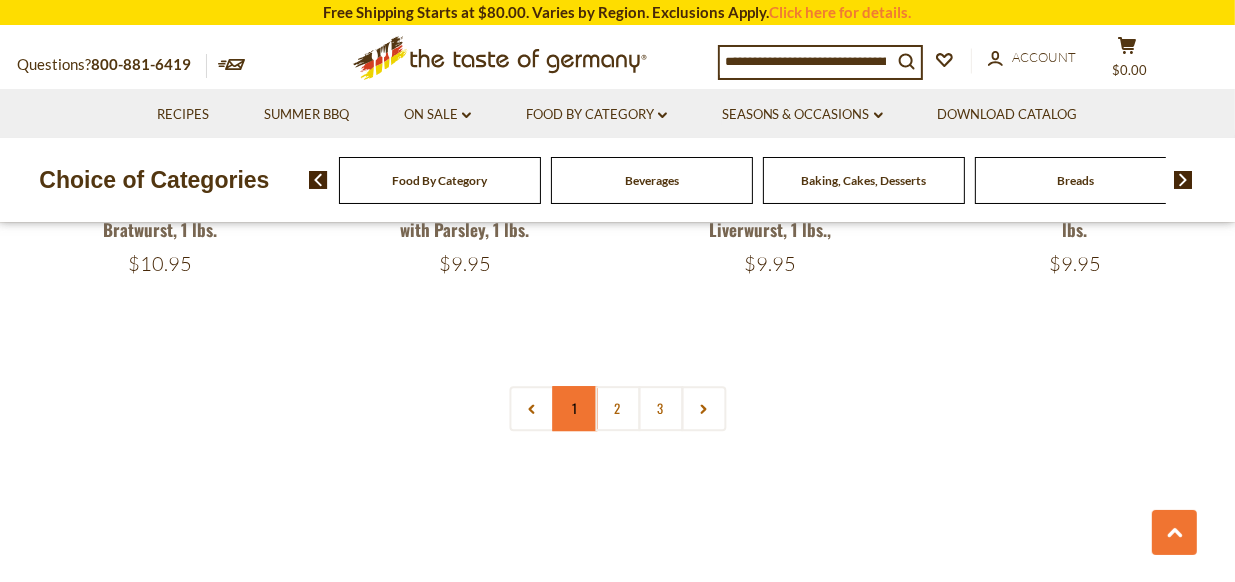 click on "1" at bounding box center [574, 408] 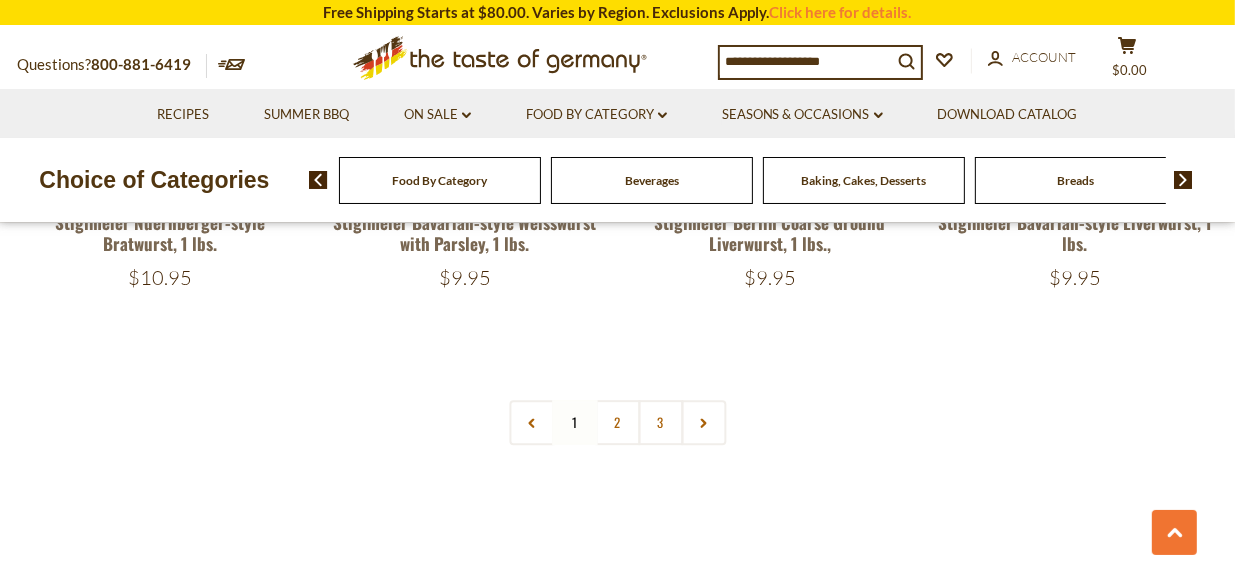 scroll, scrollTop: 4773, scrollLeft: 0, axis: vertical 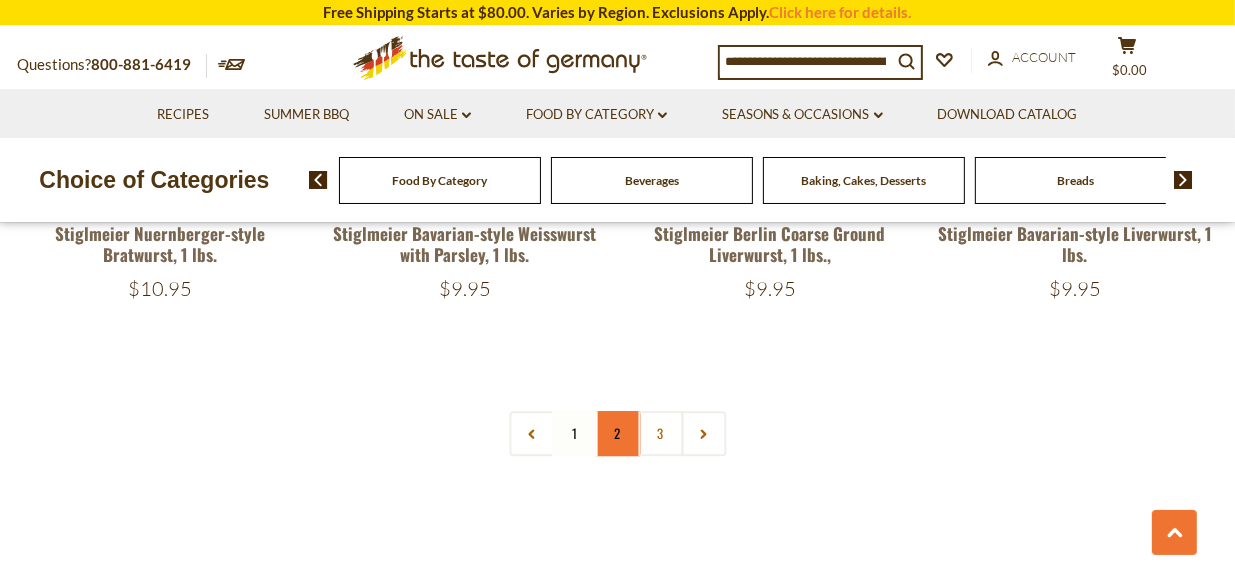 click on "2" at bounding box center (617, 433) 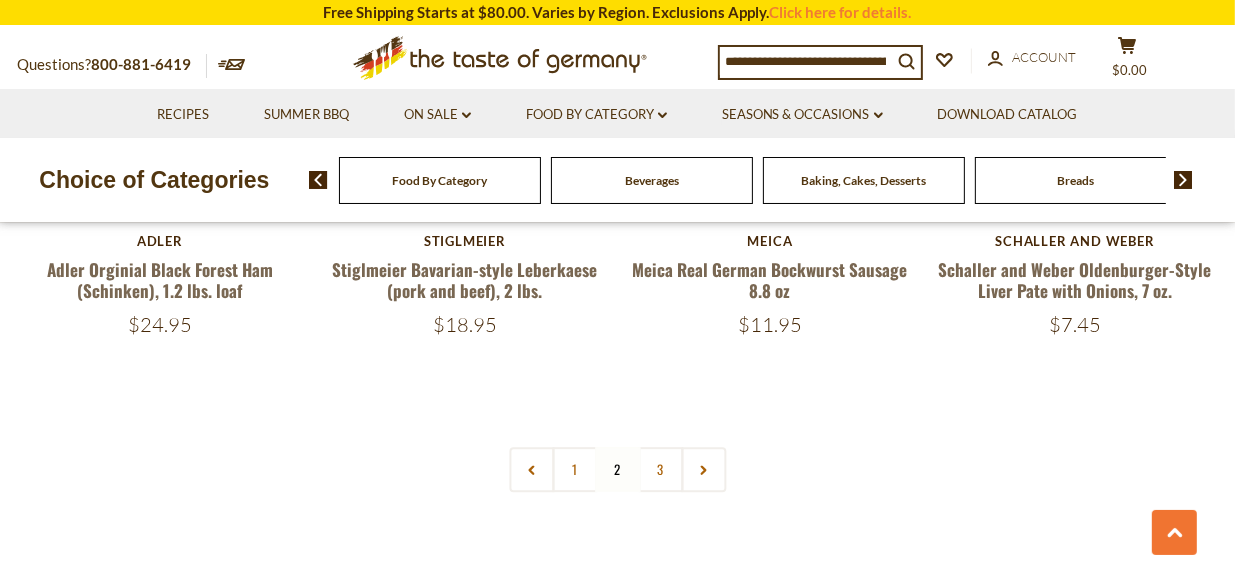 scroll, scrollTop: 4773, scrollLeft: 0, axis: vertical 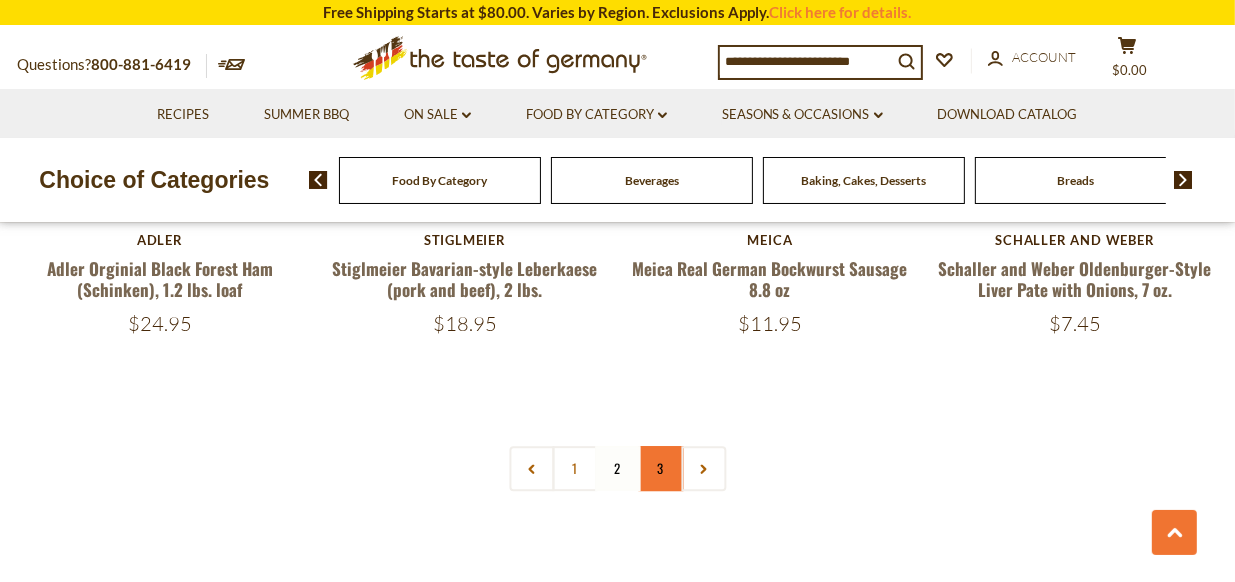 click on "3" at bounding box center (660, 468) 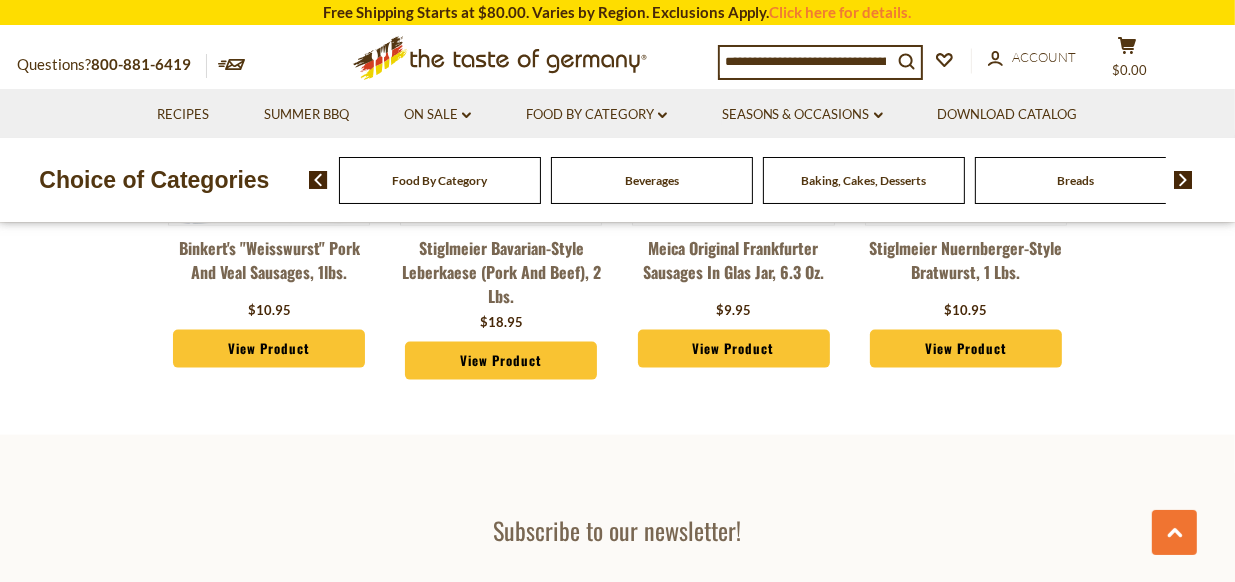 scroll, scrollTop: 2243, scrollLeft: 0, axis: vertical 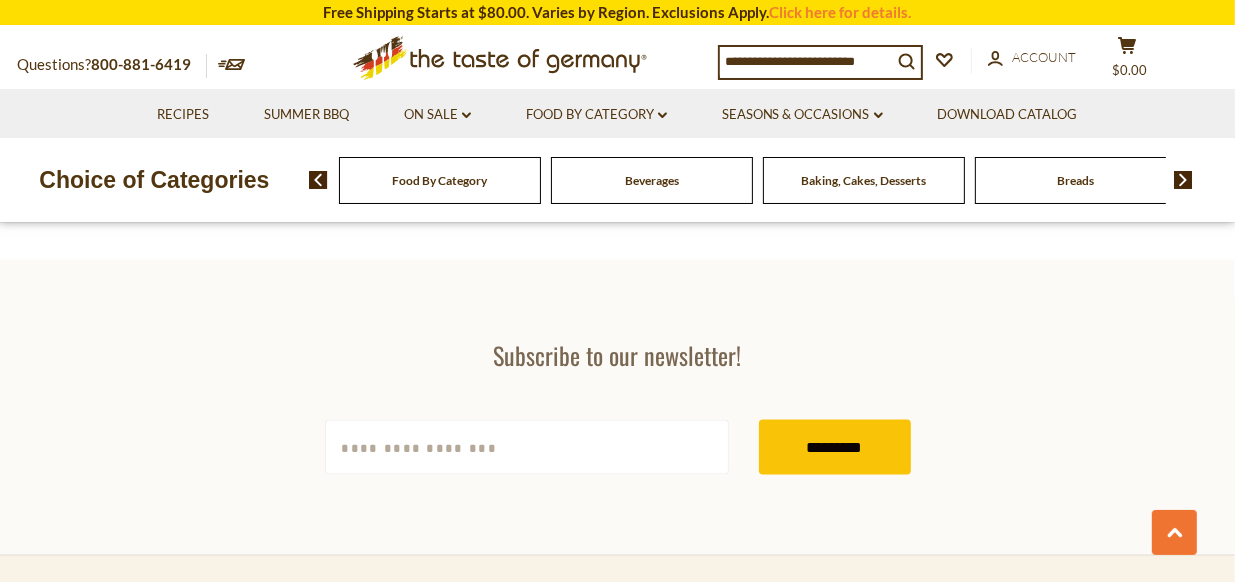 click on "Breads" at bounding box center (1075, 180) 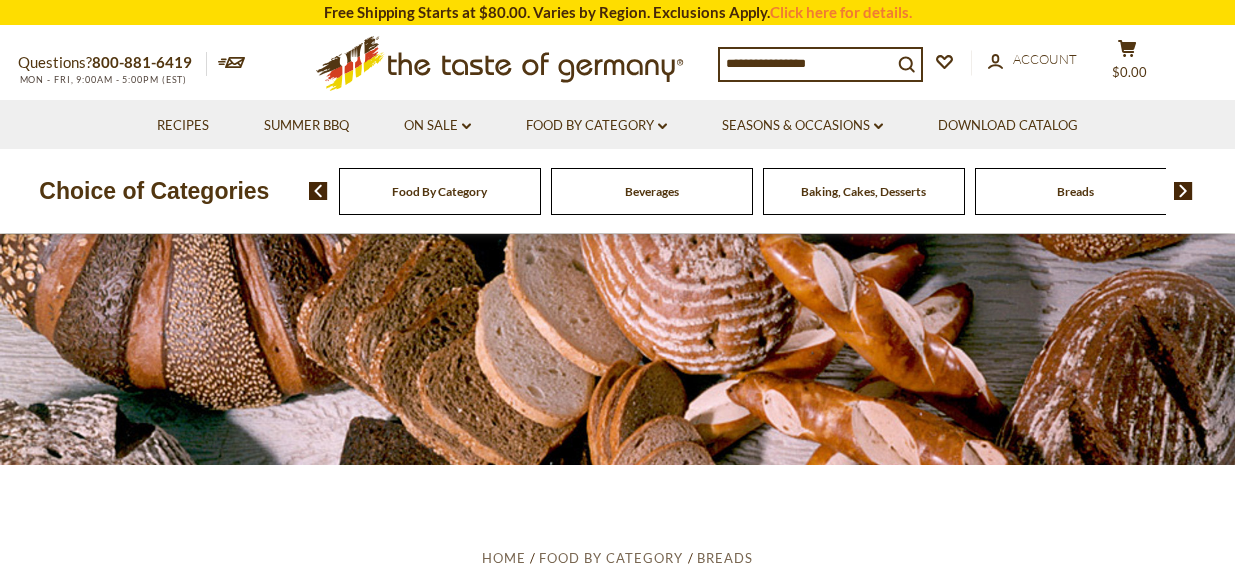 scroll, scrollTop: 0, scrollLeft: 0, axis: both 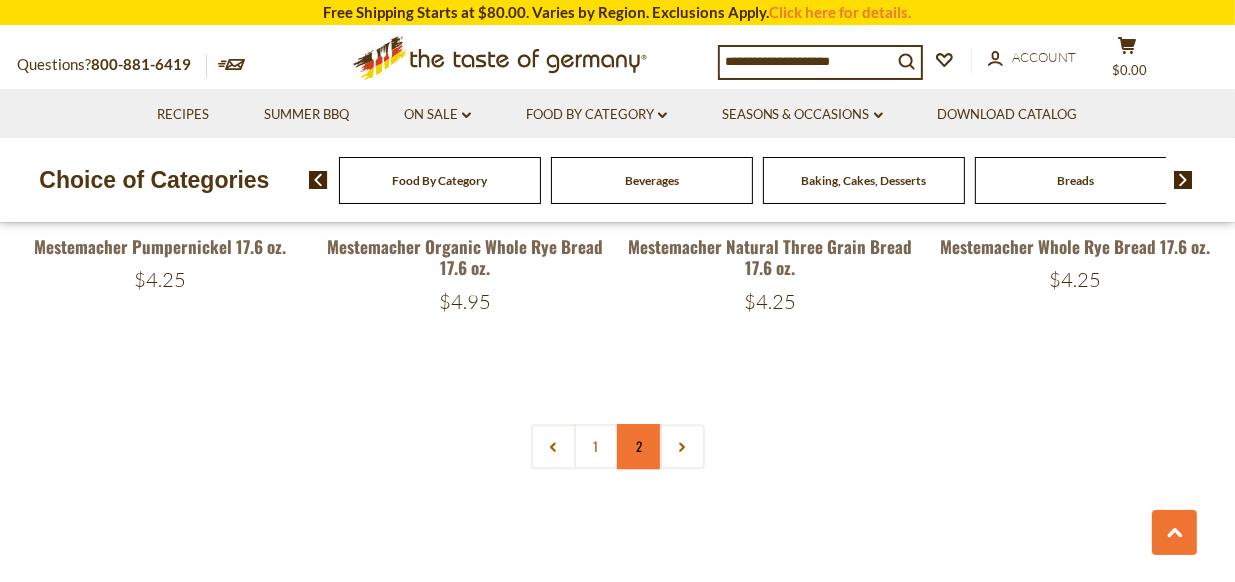 click on "2" at bounding box center [639, 446] 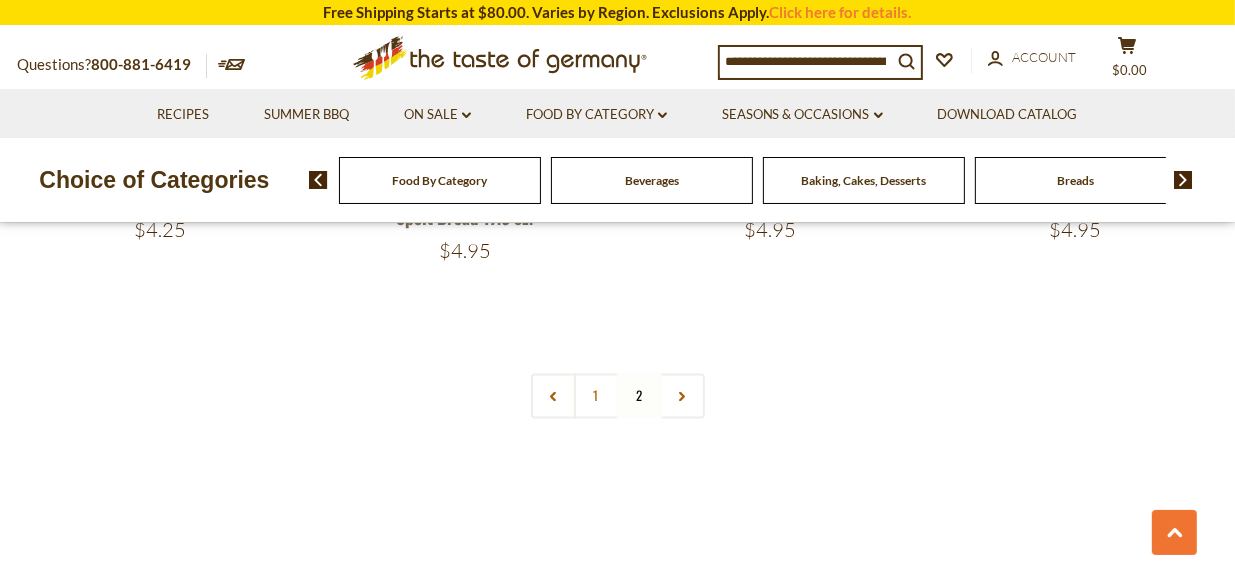 scroll, scrollTop: 2853, scrollLeft: 0, axis: vertical 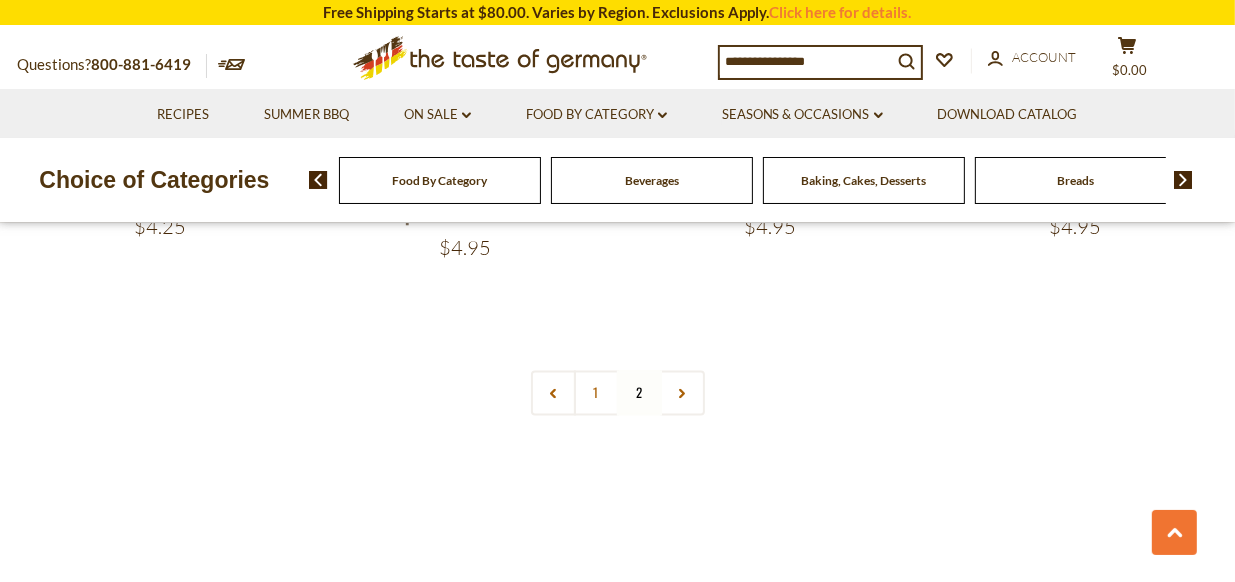 click on "Food By Category" at bounding box center (440, 180) 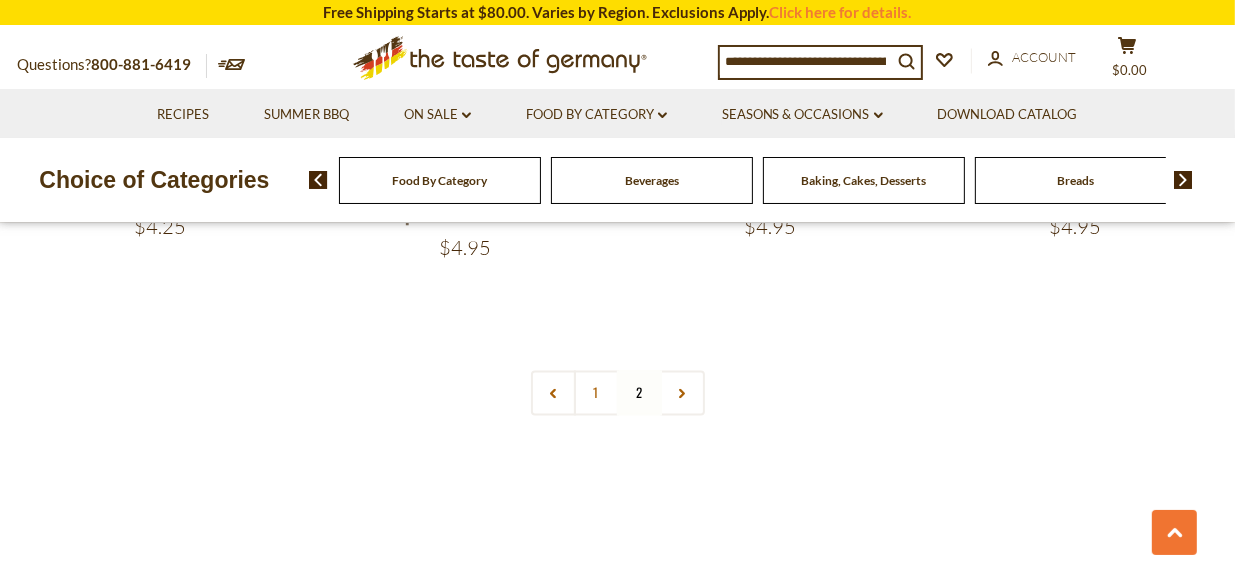 click on "Food By Category" at bounding box center [439, 180] 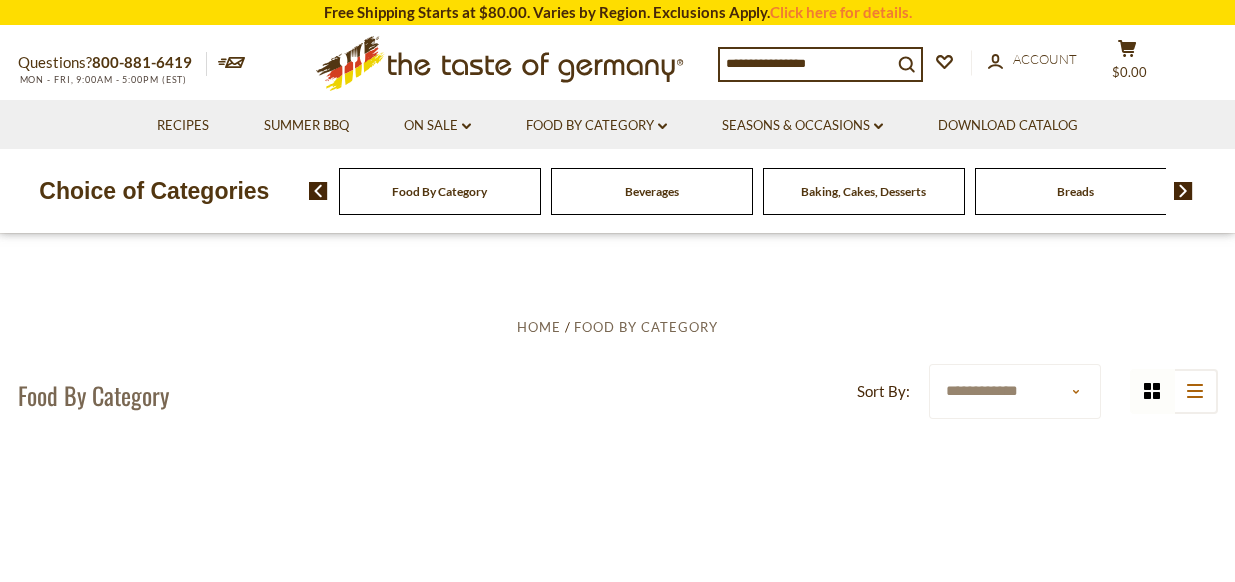 scroll, scrollTop: 0, scrollLeft: 0, axis: both 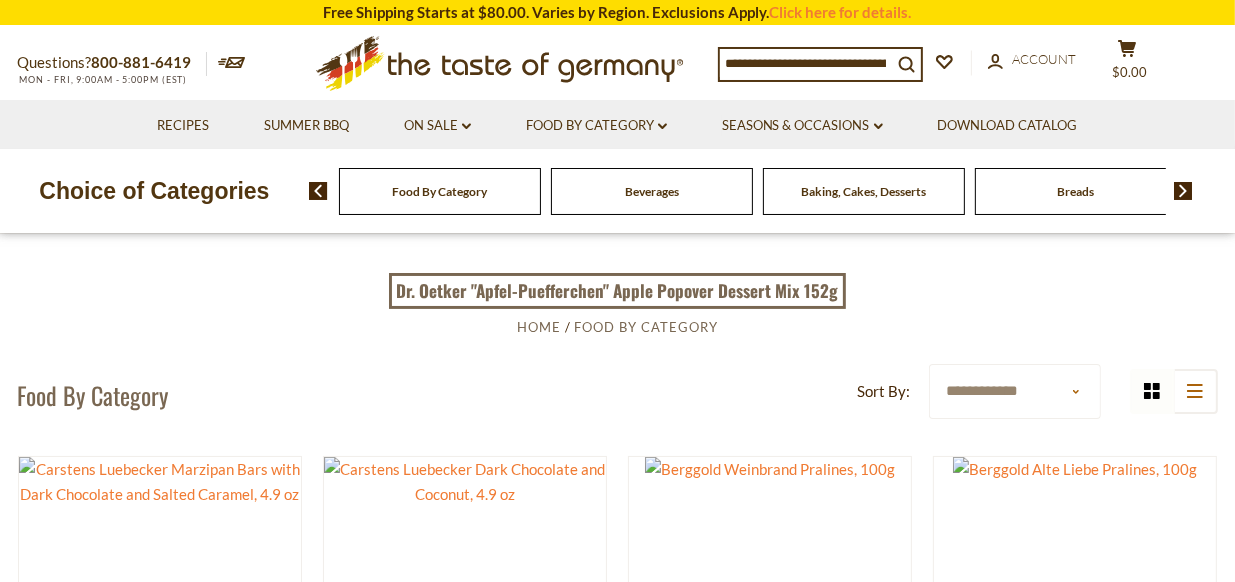 click at bounding box center [318, 191] 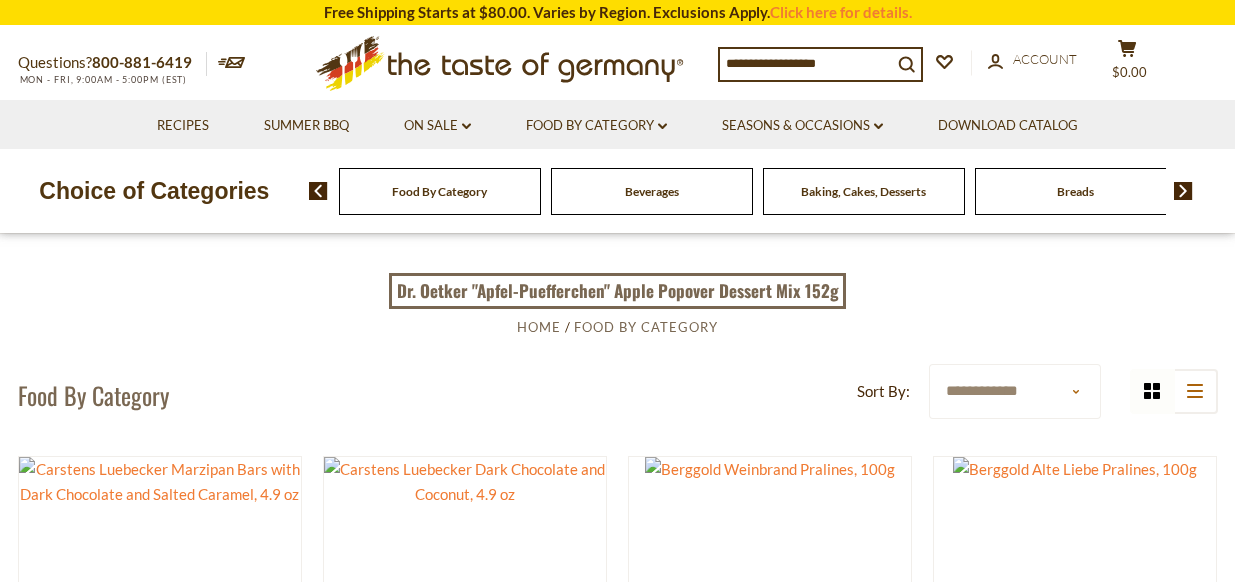 scroll, scrollTop: 0, scrollLeft: 0, axis: both 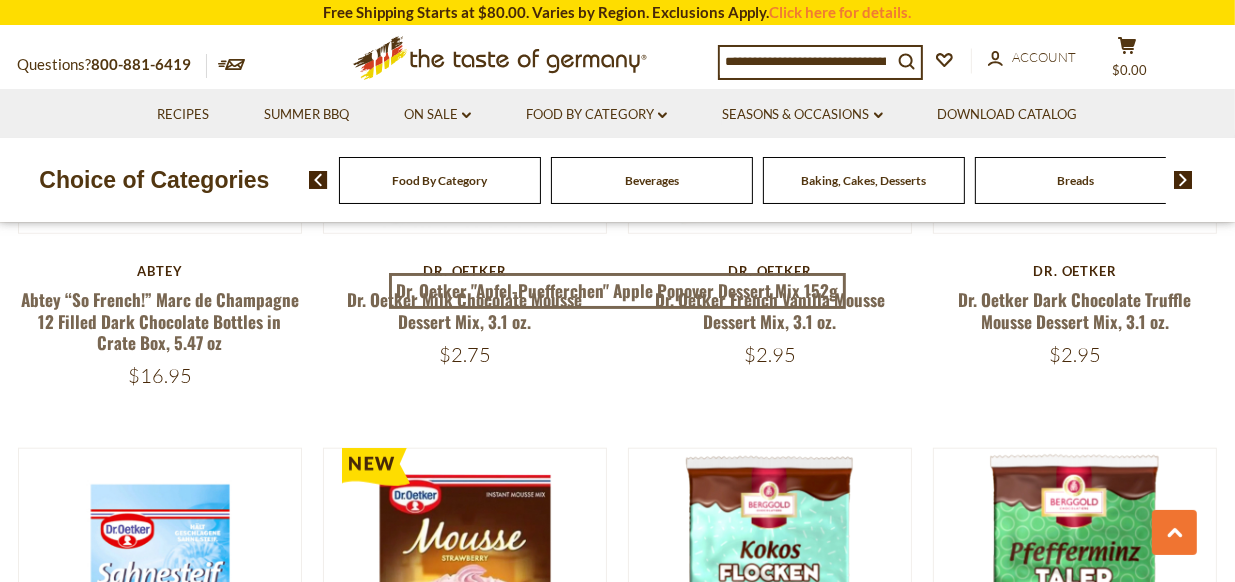 click at bounding box center (318, 180) 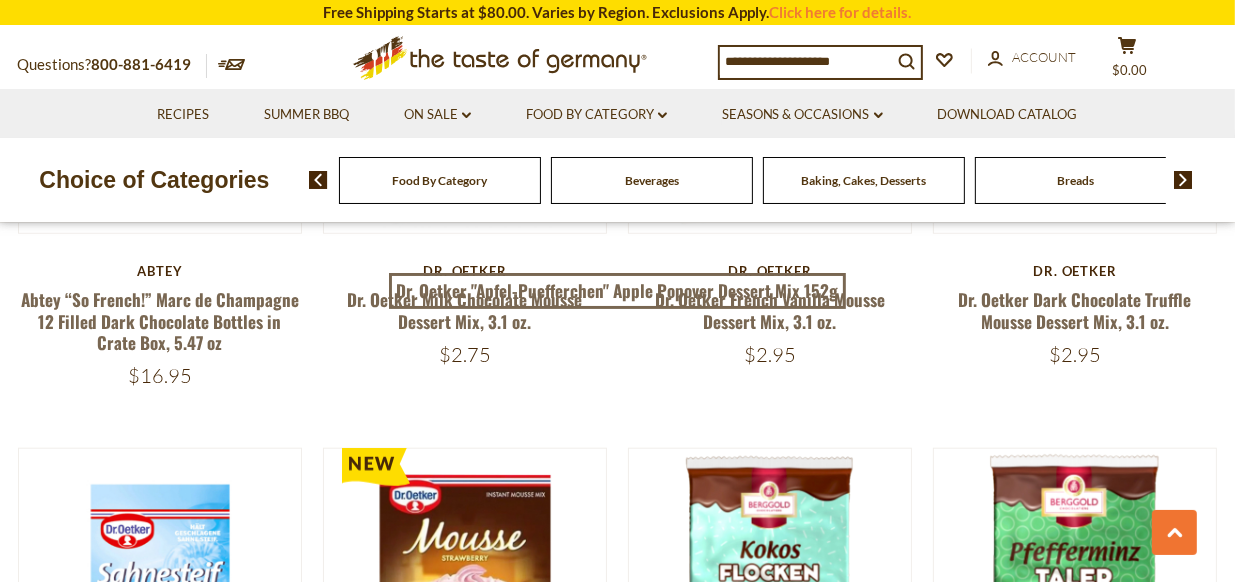 click at bounding box center [1183, 180] 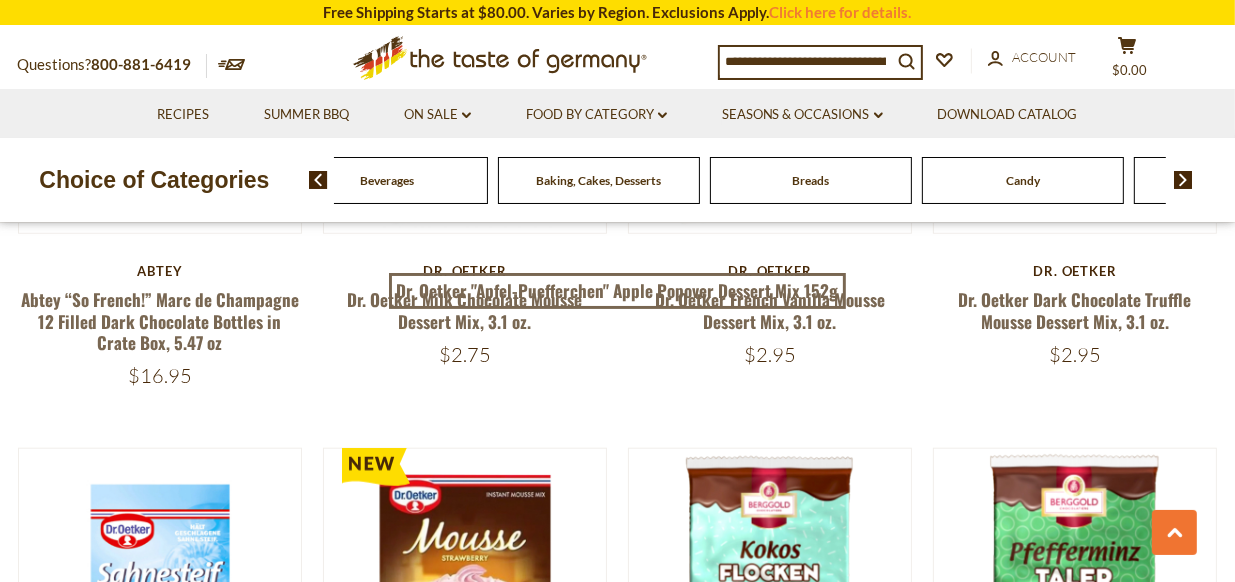 click at bounding box center (1183, 180) 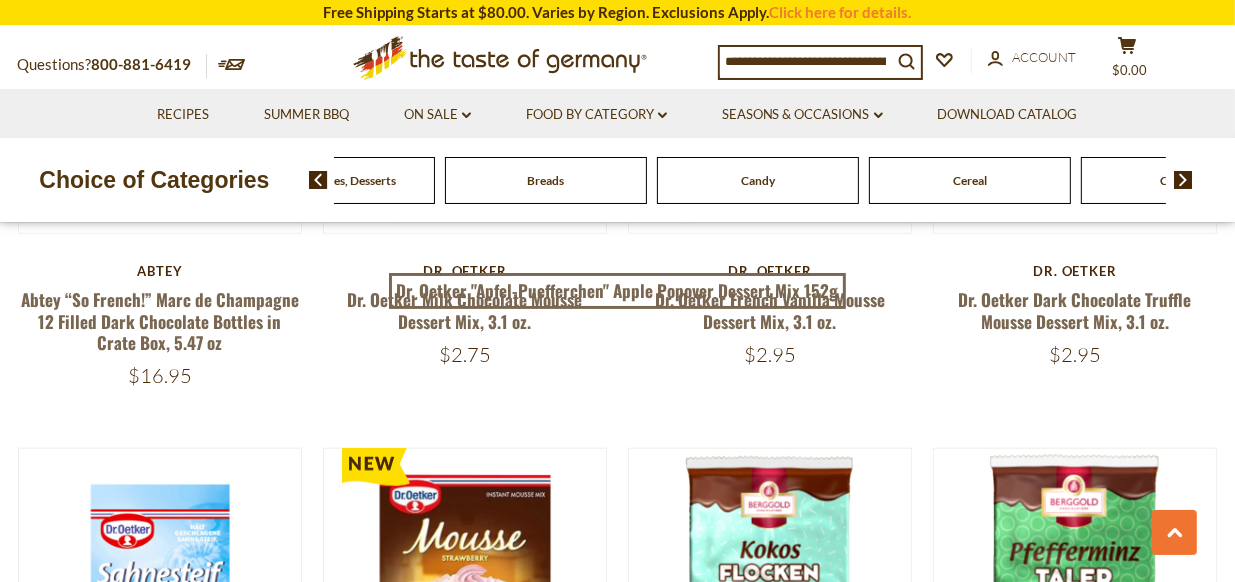 click at bounding box center (1183, 180) 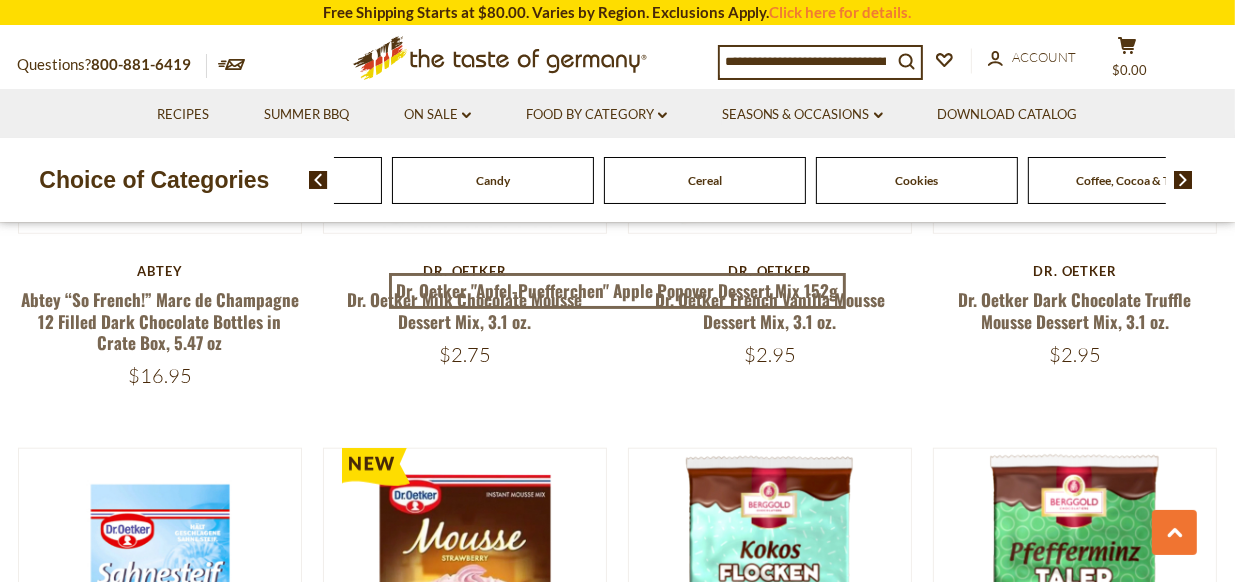 click at bounding box center (1183, 180) 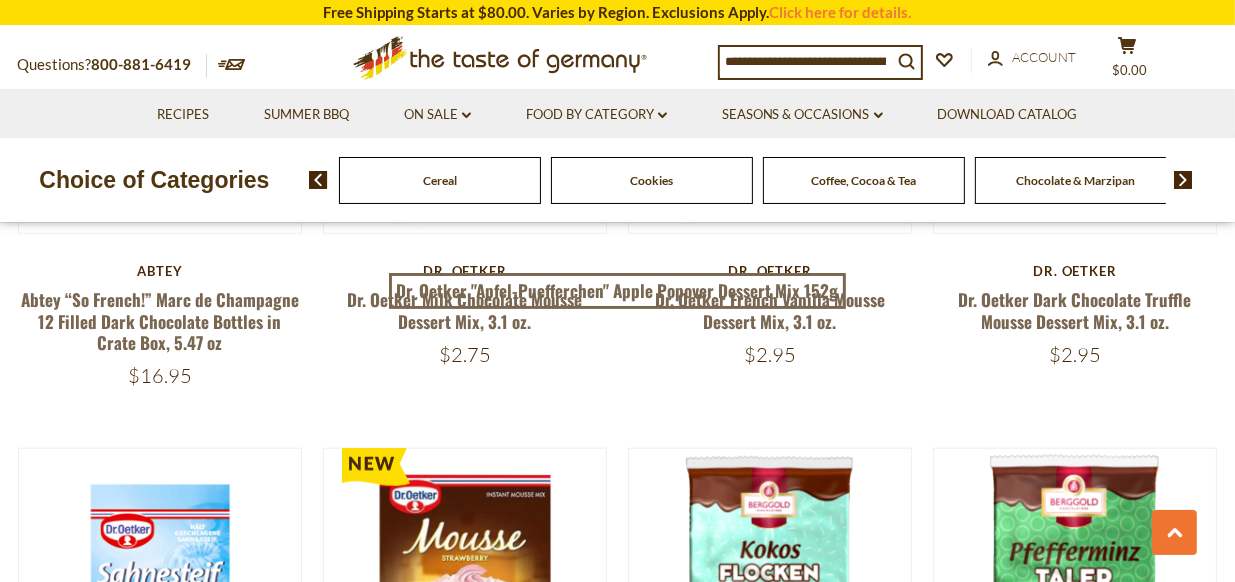 click at bounding box center (1183, 180) 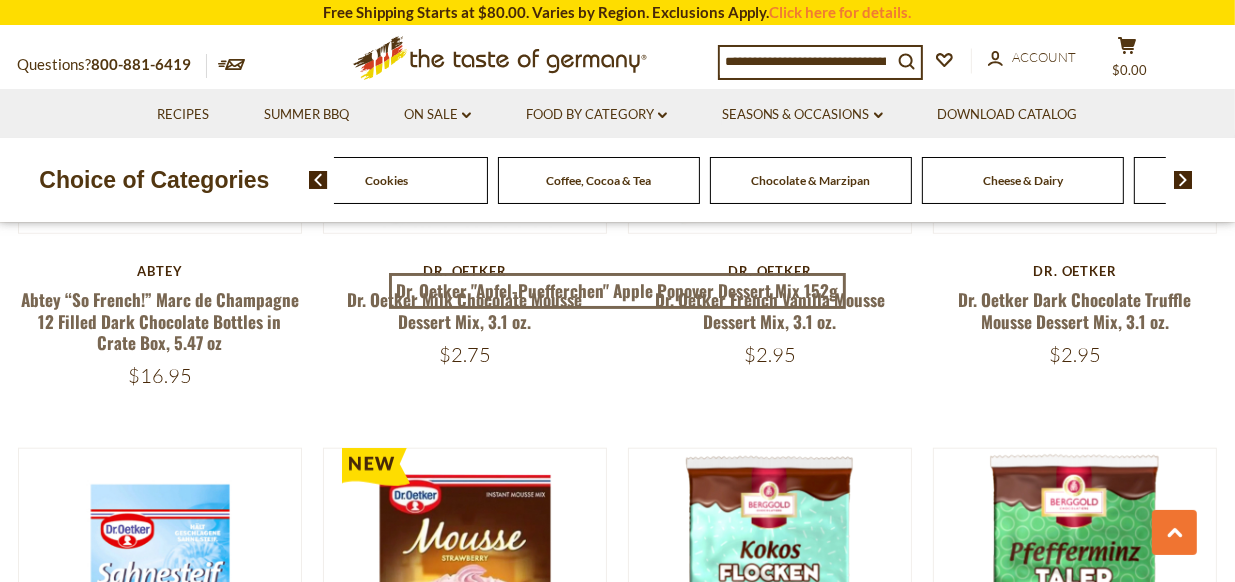 click at bounding box center [1183, 180] 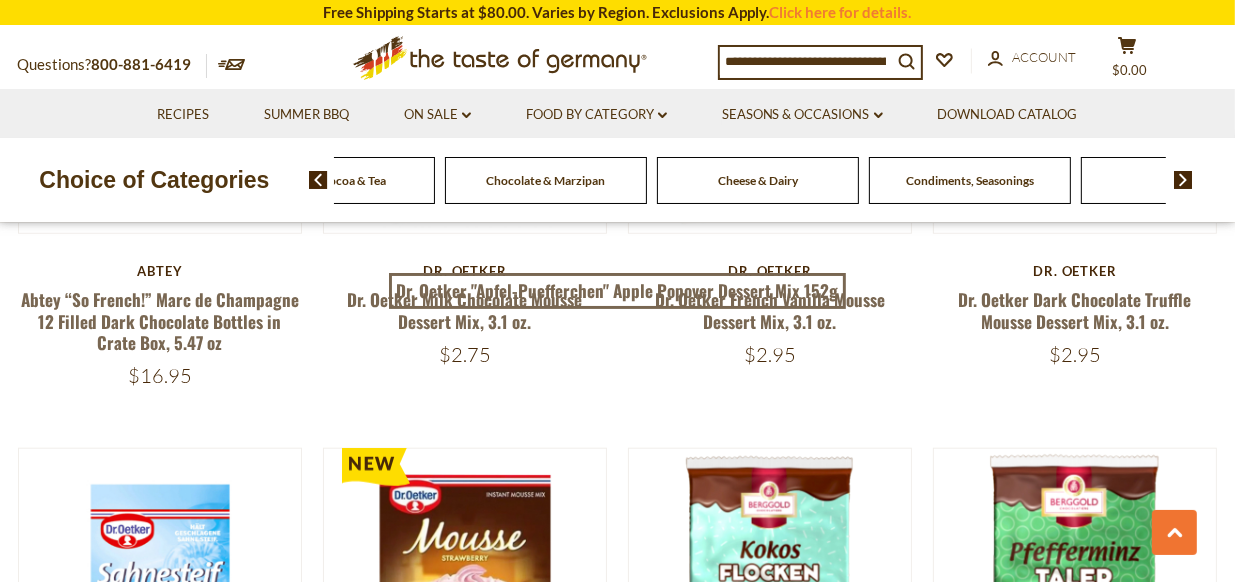 click at bounding box center [1183, 180] 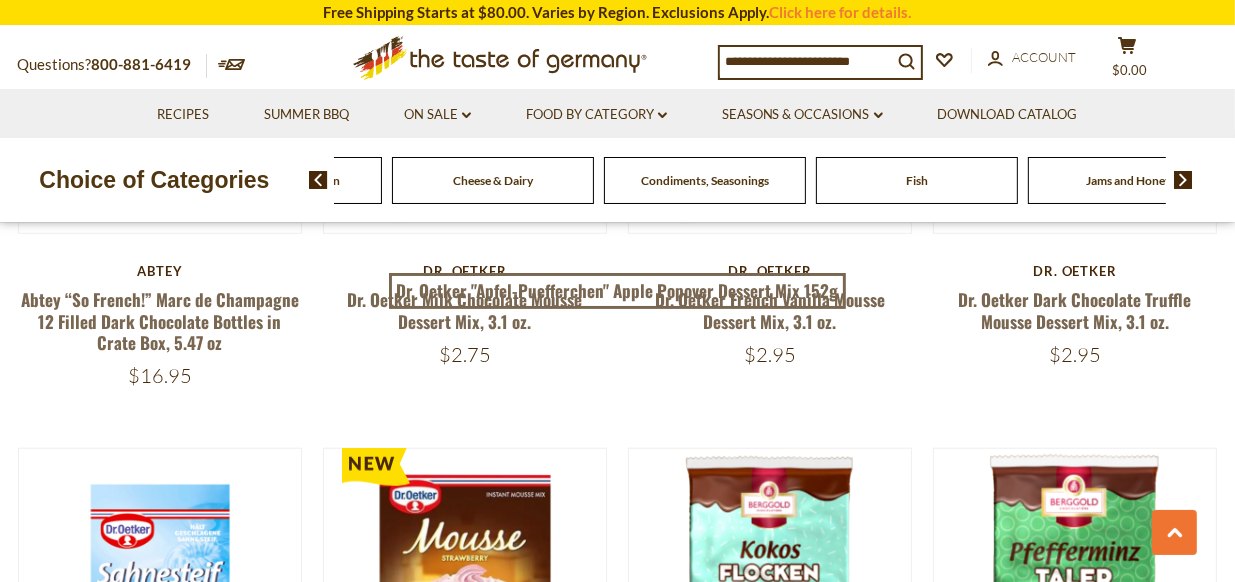 click at bounding box center (1183, 180) 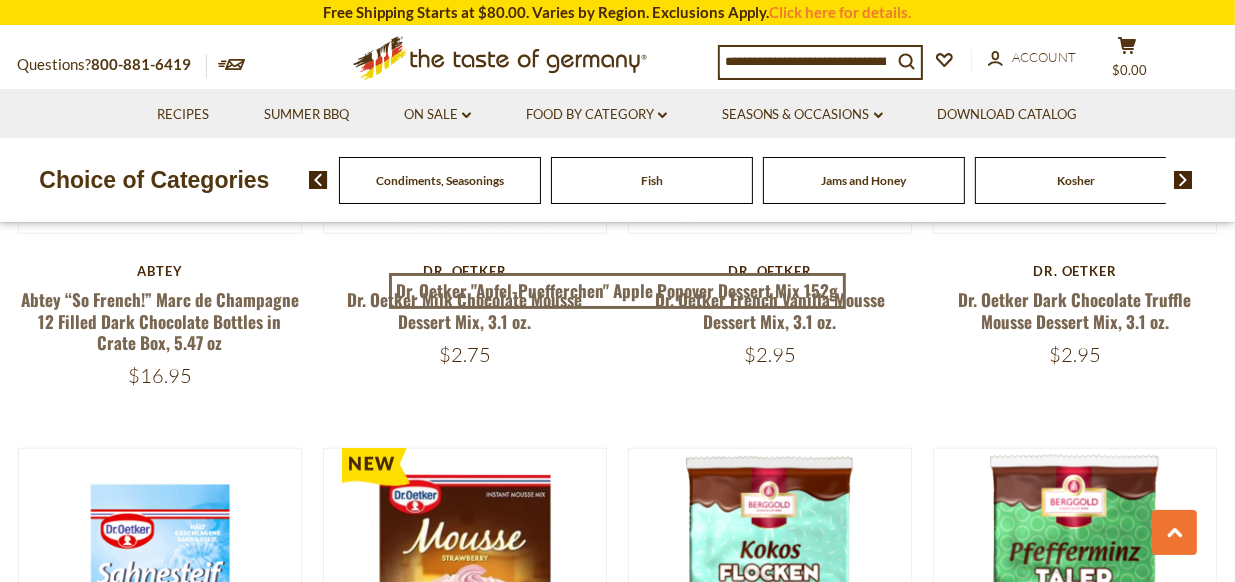 click at bounding box center (1183, 180) 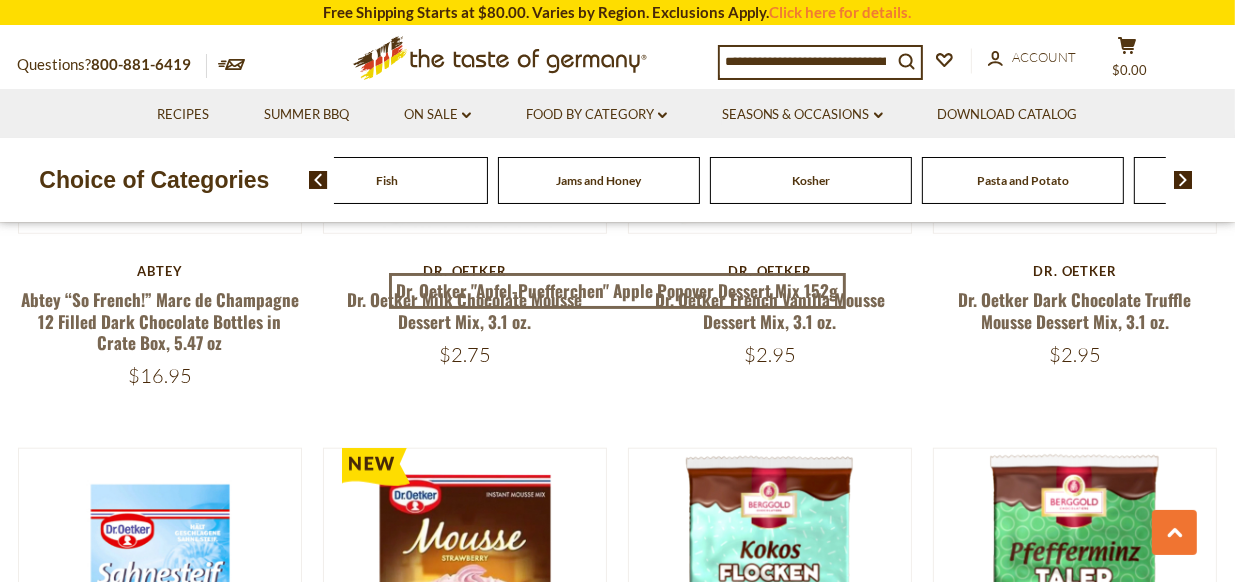 click on "Pasta and Potato" at bounding box center (1023, 180) 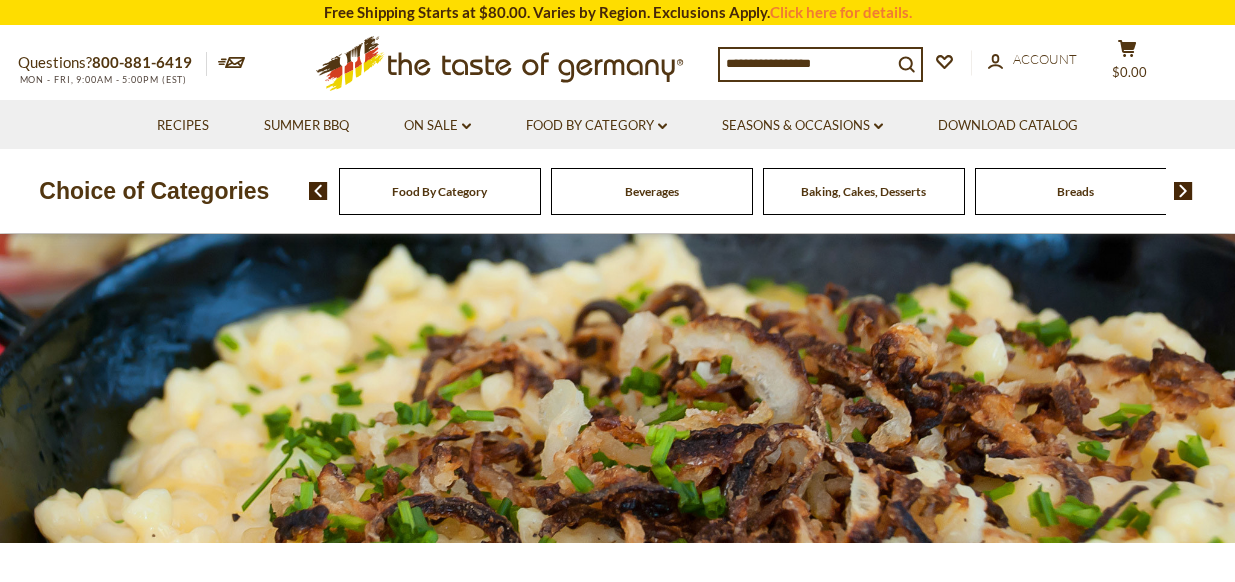 scroll, scrollTop: 0, scrollLeft: 0, axis: both 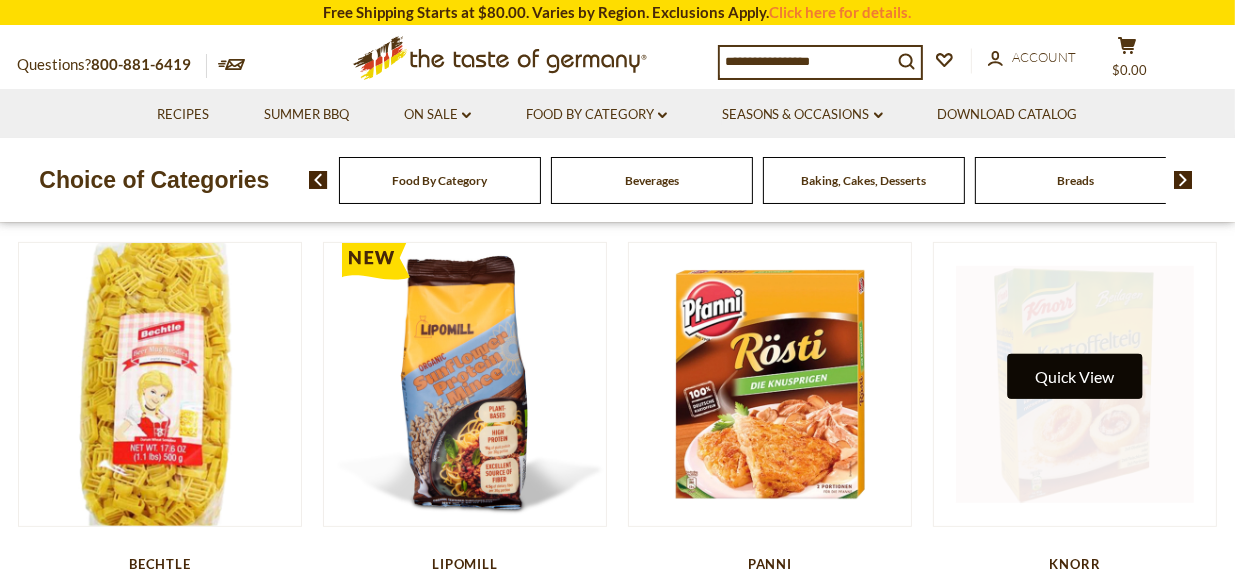 click on "Quick View" at bounding box center [1075, 376] 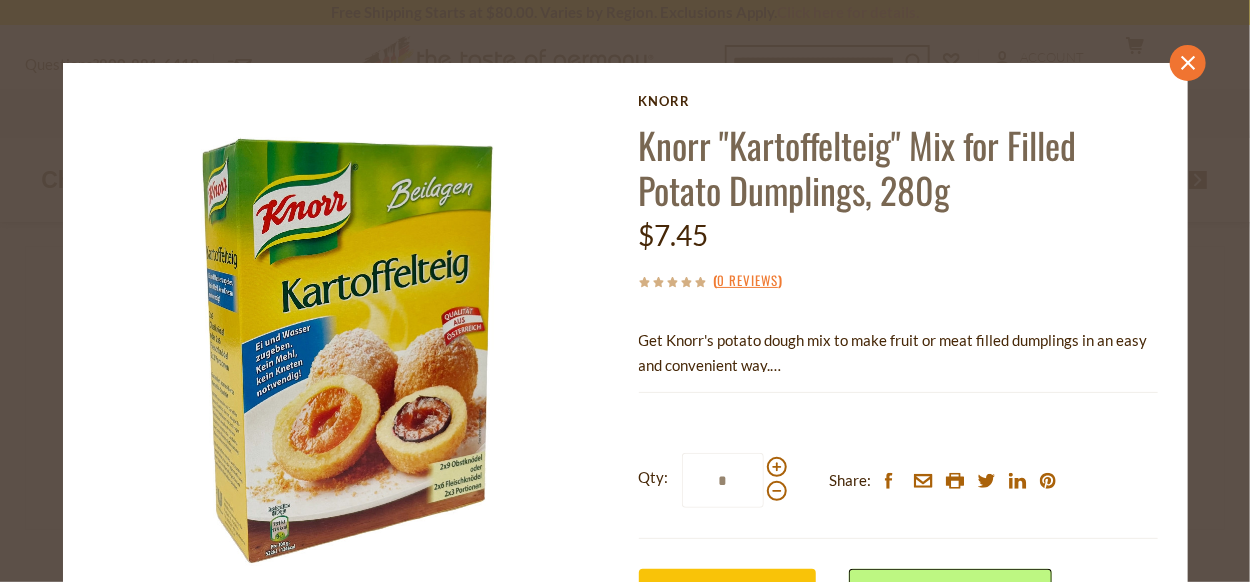 click on "close" 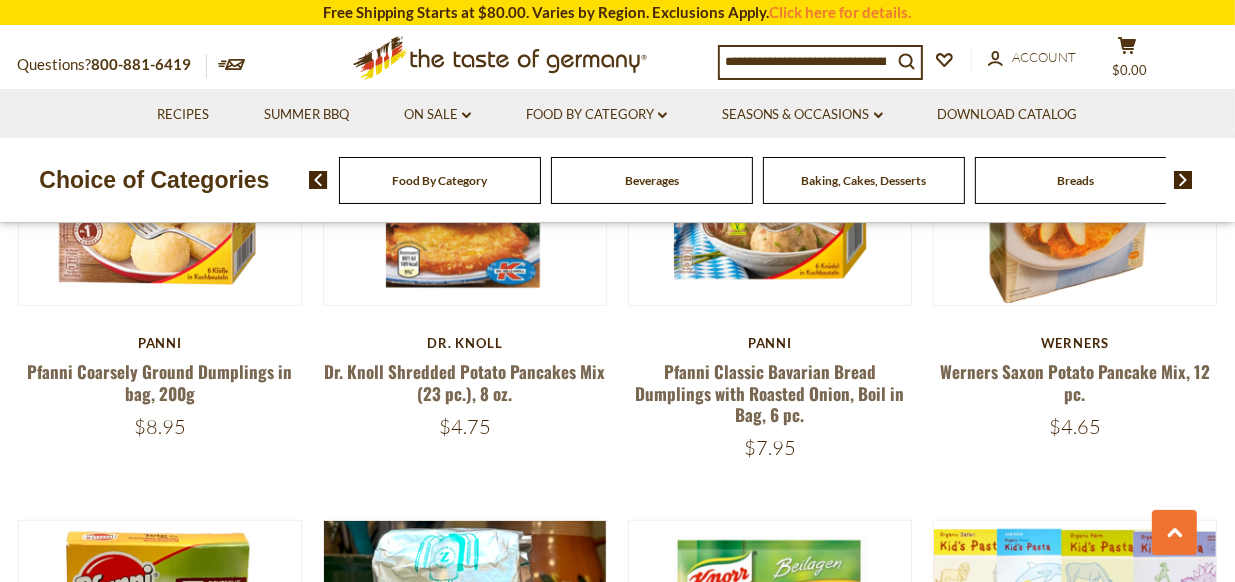 scroll, scrollTop: 1134, scrollLeft: 0, axis: vertical 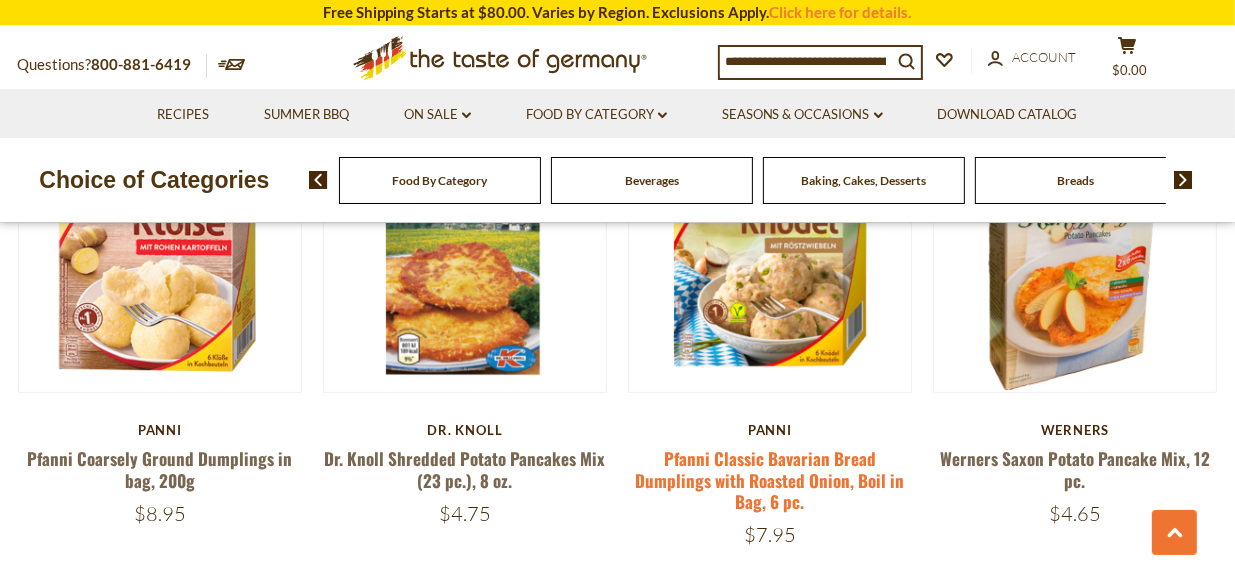 click on "Pfanni Classic Bavarian Bread Dumplings with Roasted Onion, Boil in Bag, 6 pc." at bounding box center (770, 480) 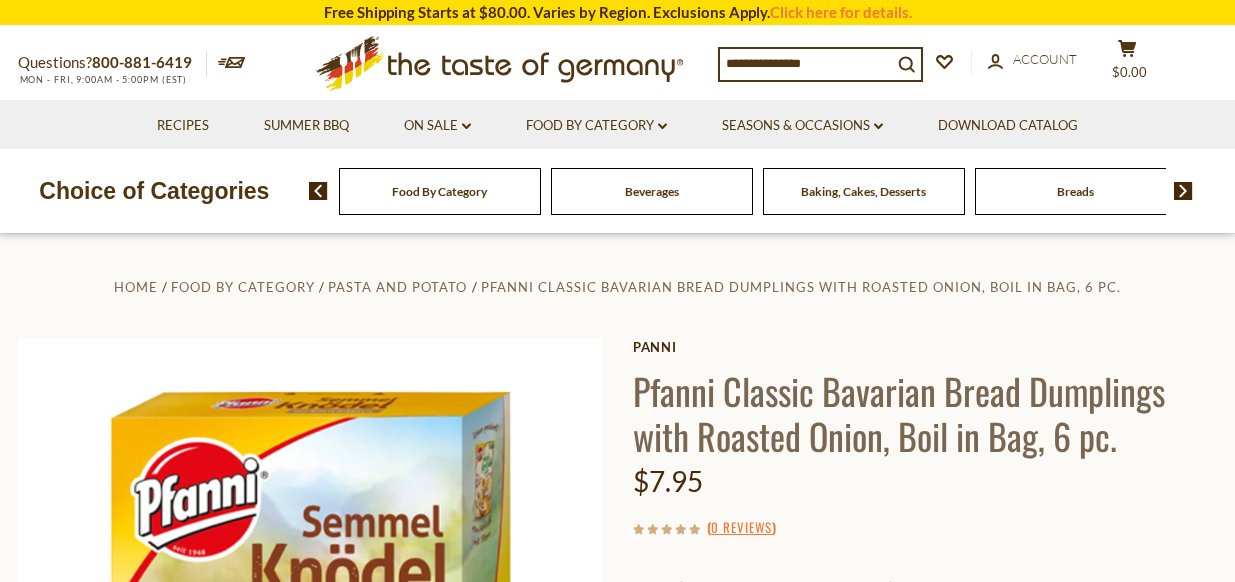 scroll, scrollTop: 0, scrollLeft: 0, axis: both 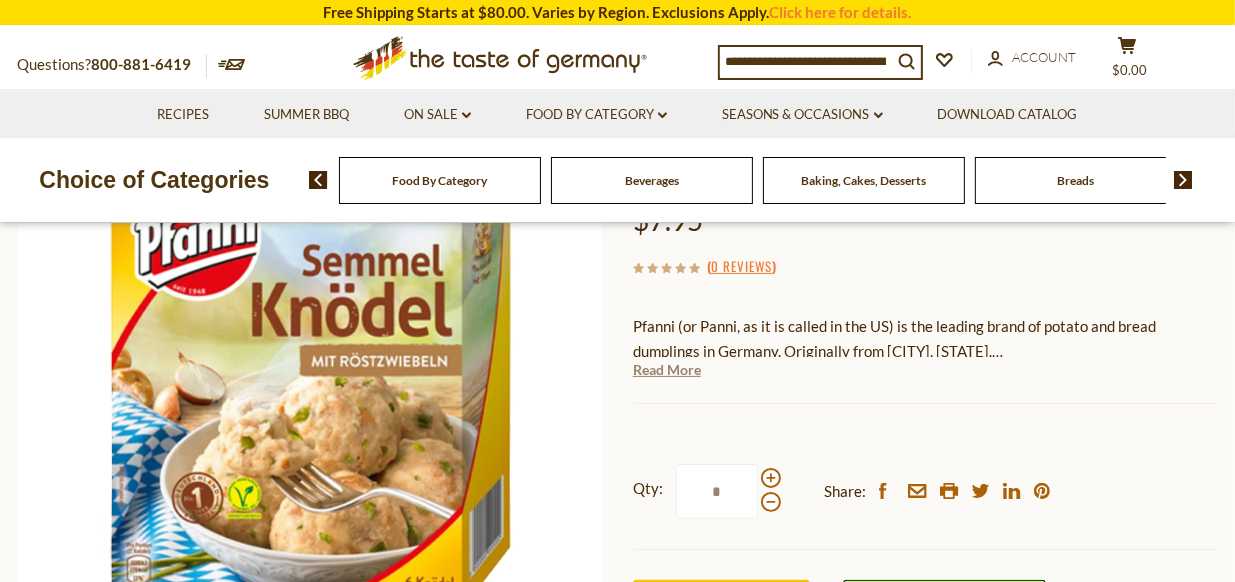 click on "Read More" at bounding box center (667, 370) 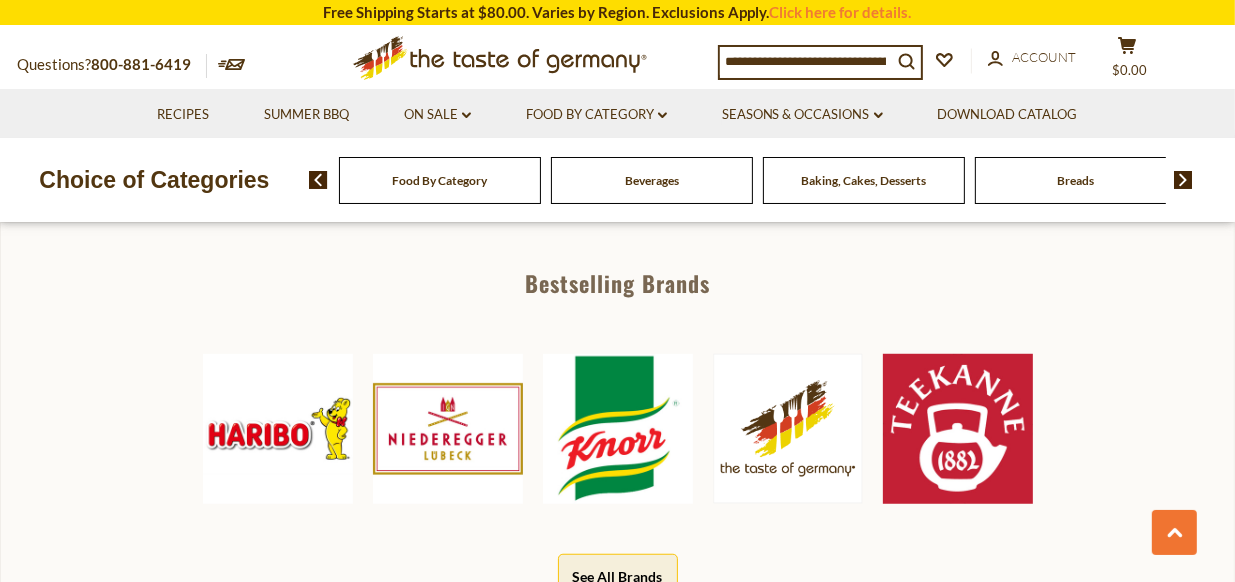 scroll, scrollTop: 1046, scrollLeft: 0, axis: vertical 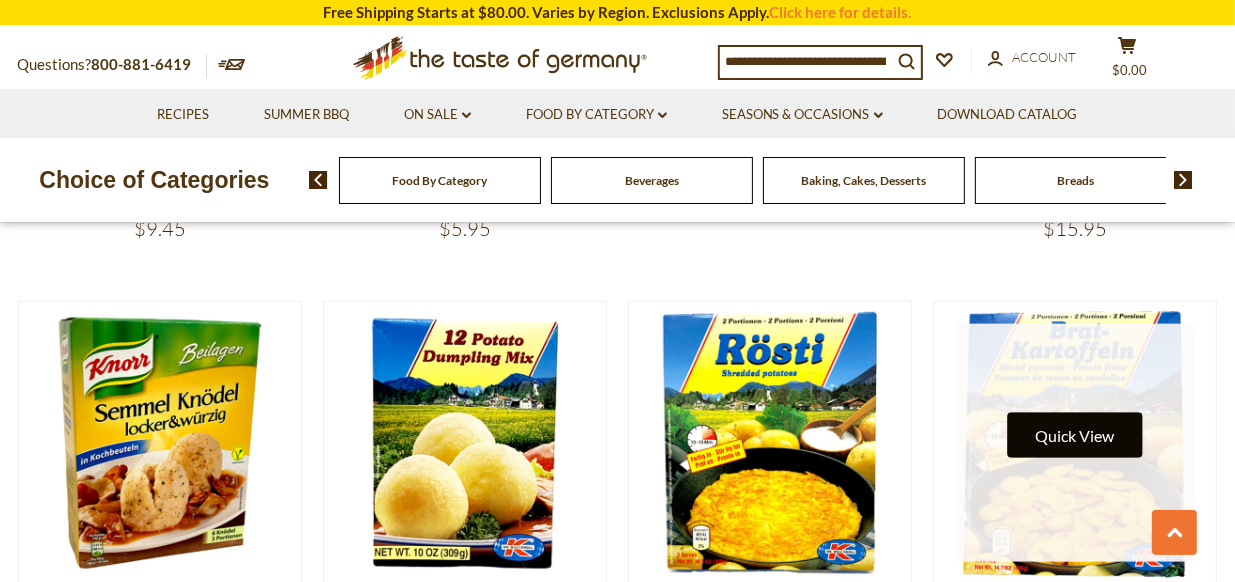 click on "Quick View" at bounding box center [1075, 435] 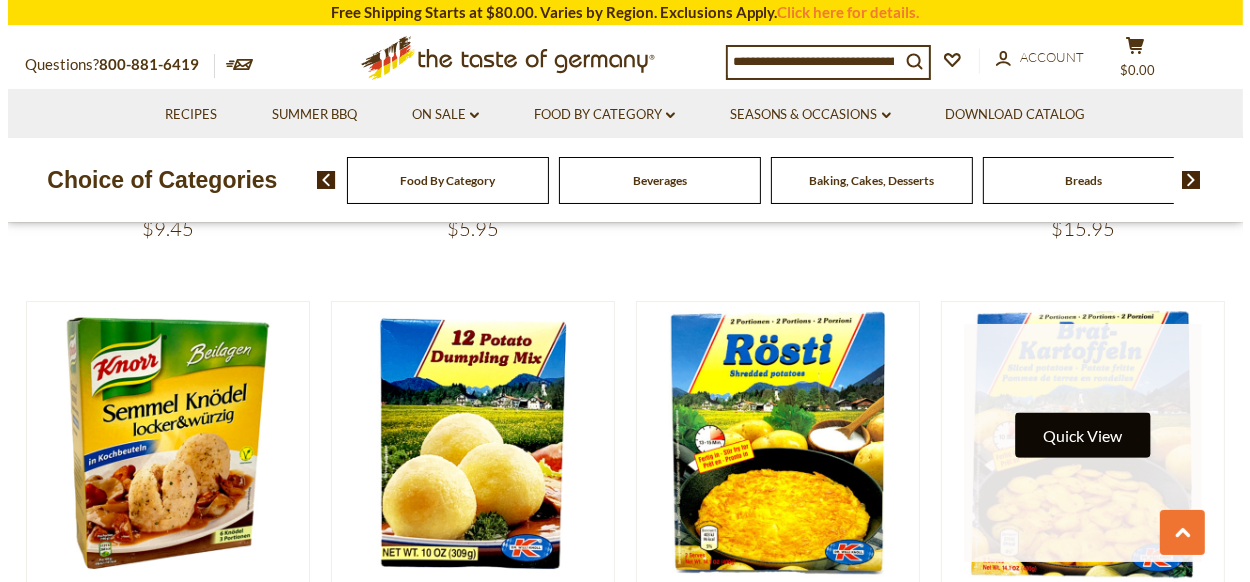 scroll, scrollTop: 1922, scrollLeft: 0, axis: vertical 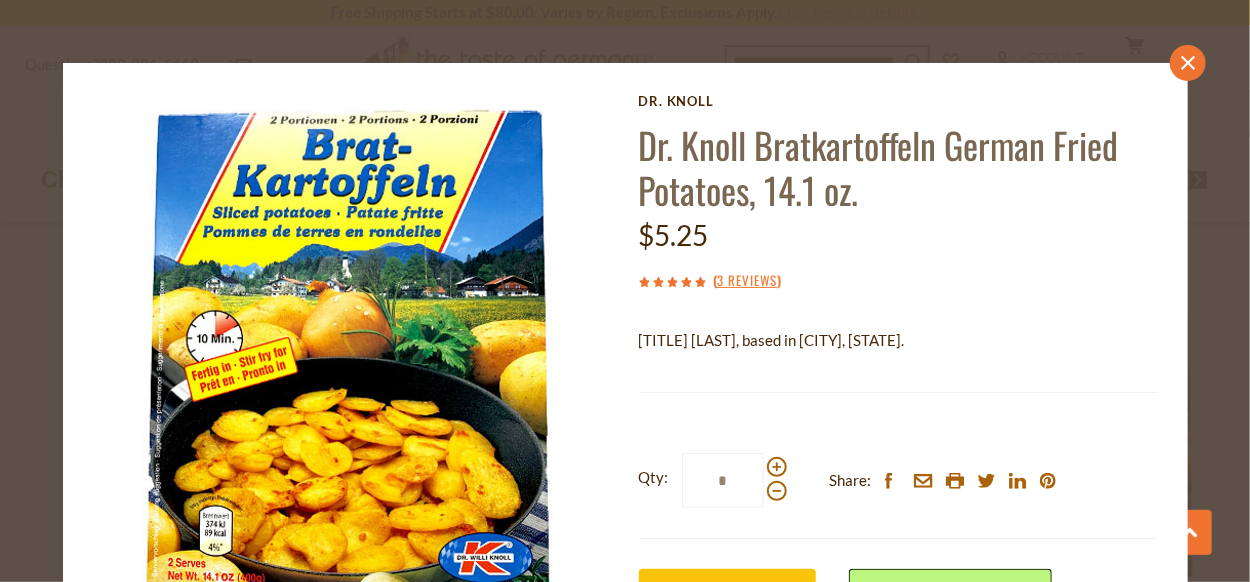 click on "close" 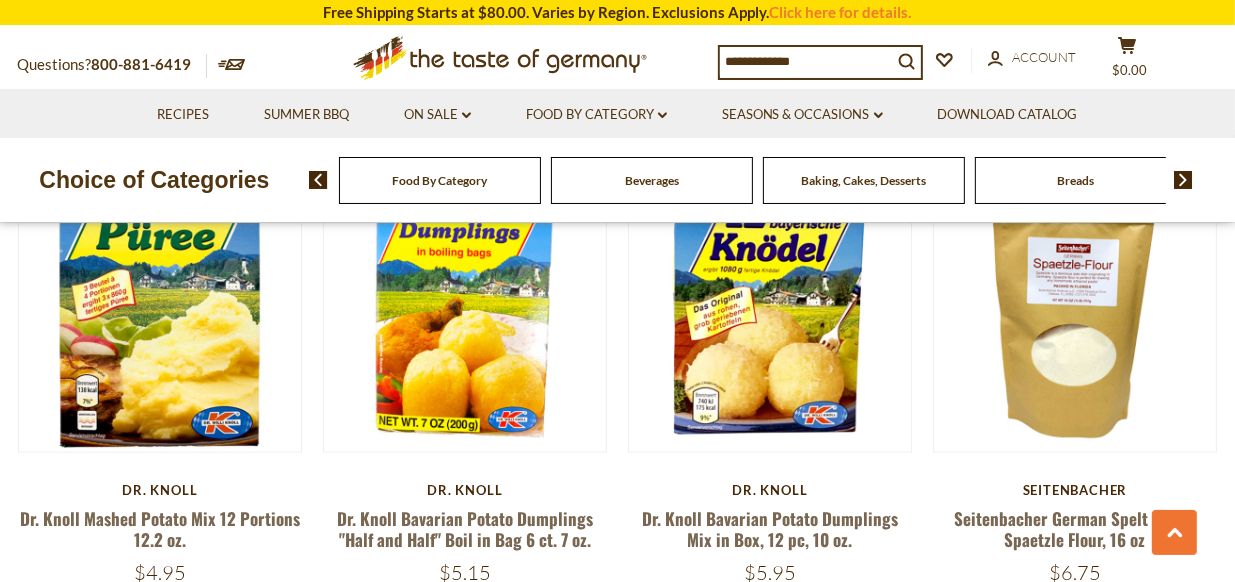 scroll, scrollTop: 2529, scrollLeft: 0, axis: vertical 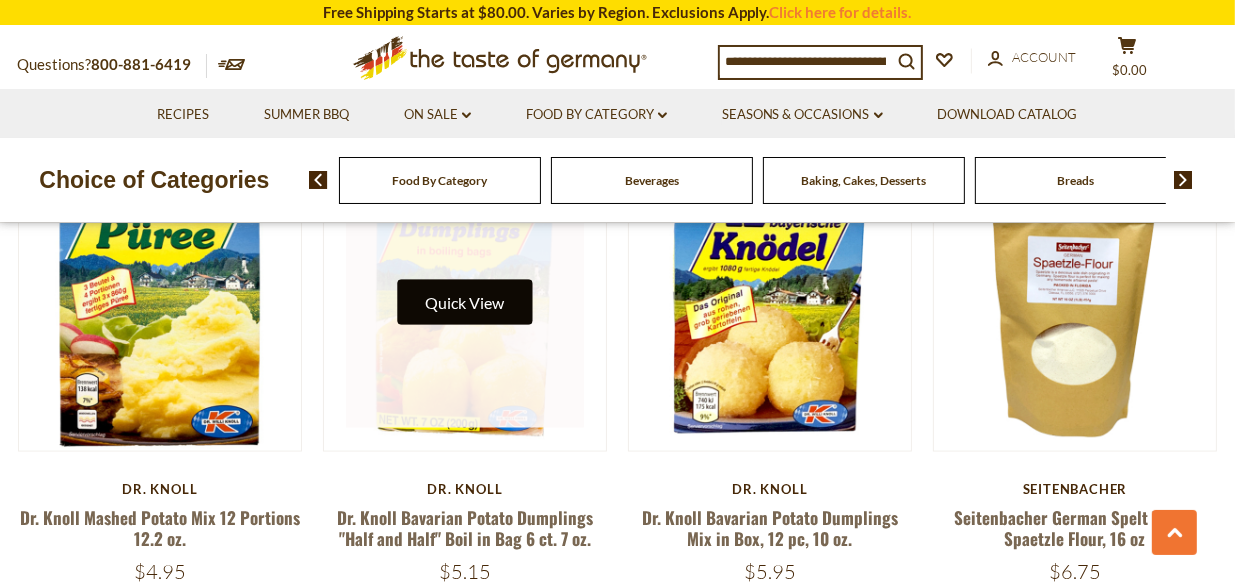 click on "Quick View" at bounding box center [464, 302] 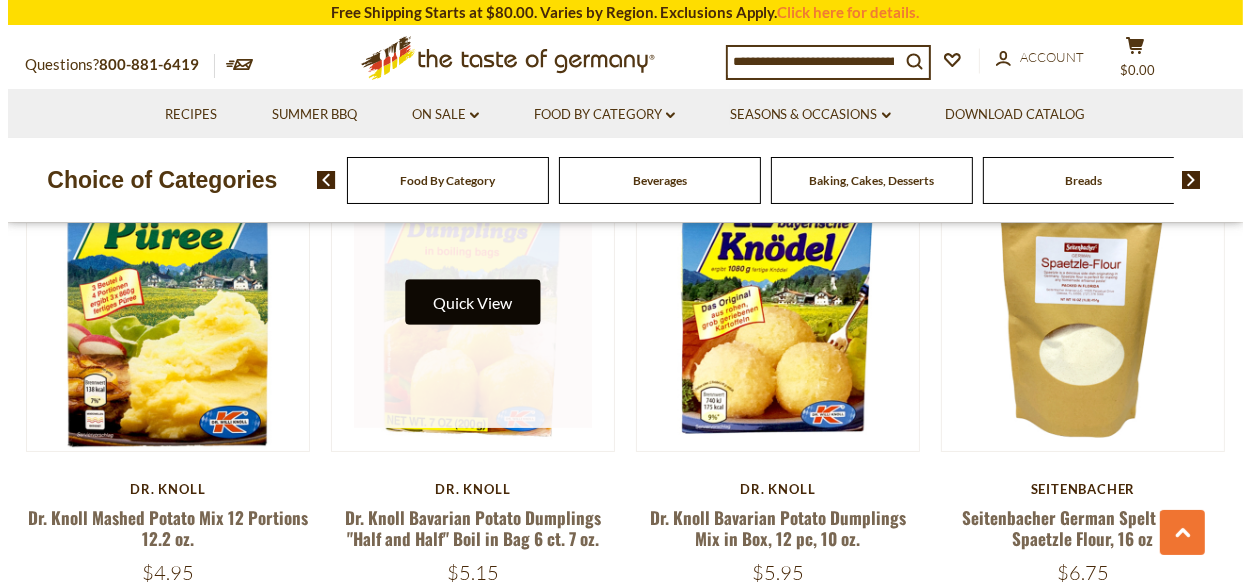 scroll, scrollTop: 2533, scrollLeft: 0, axis: vertical 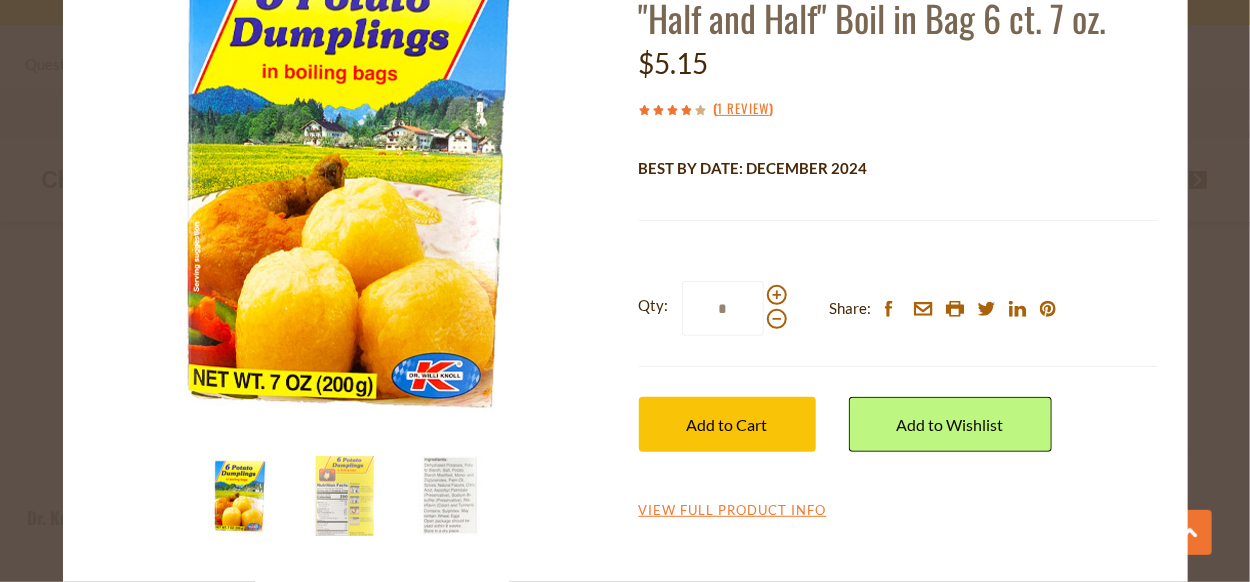 click at bounding box center [450, 496] 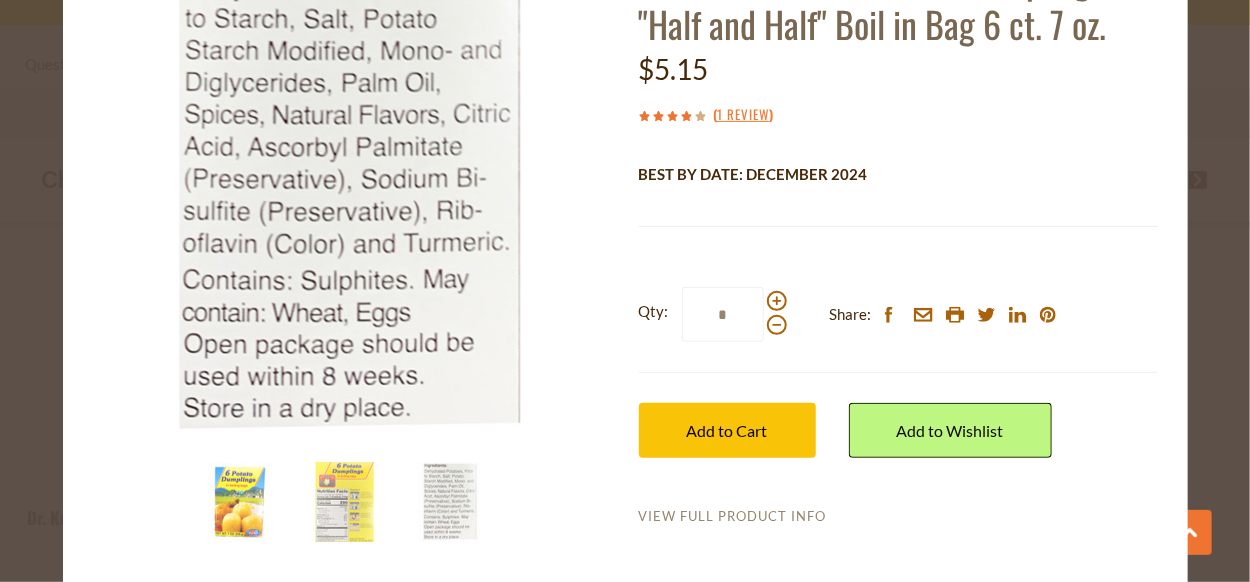 scroll, scrollTop: 172, scrollLeft: 0, axis: vertical 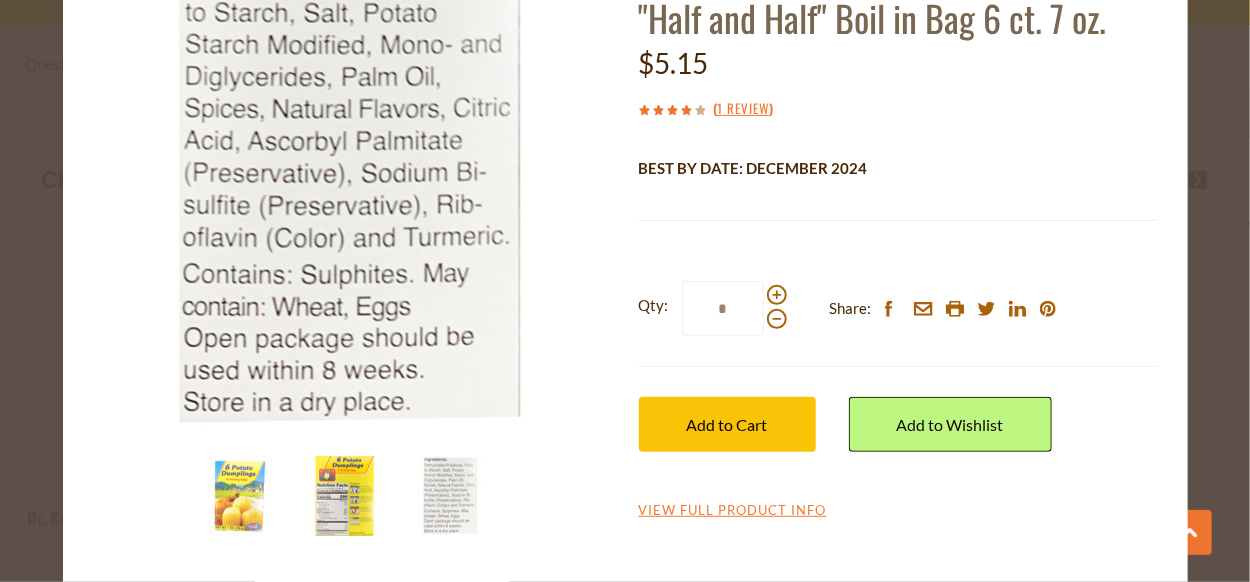 click at bounding box center [345, 496] 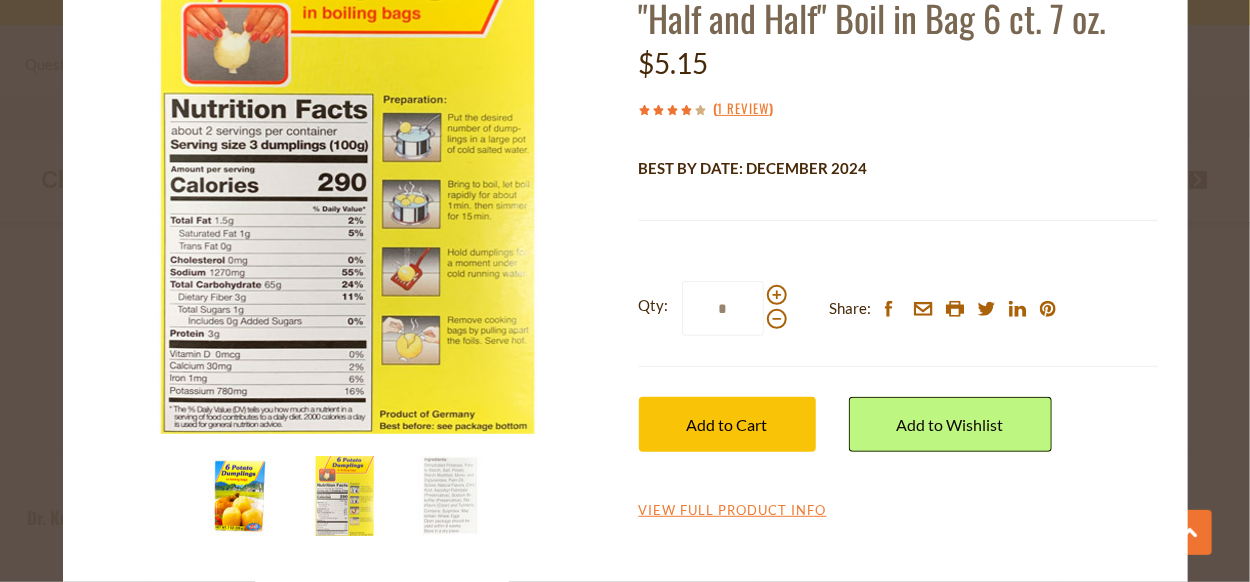 click at bounding box center (240, 496) 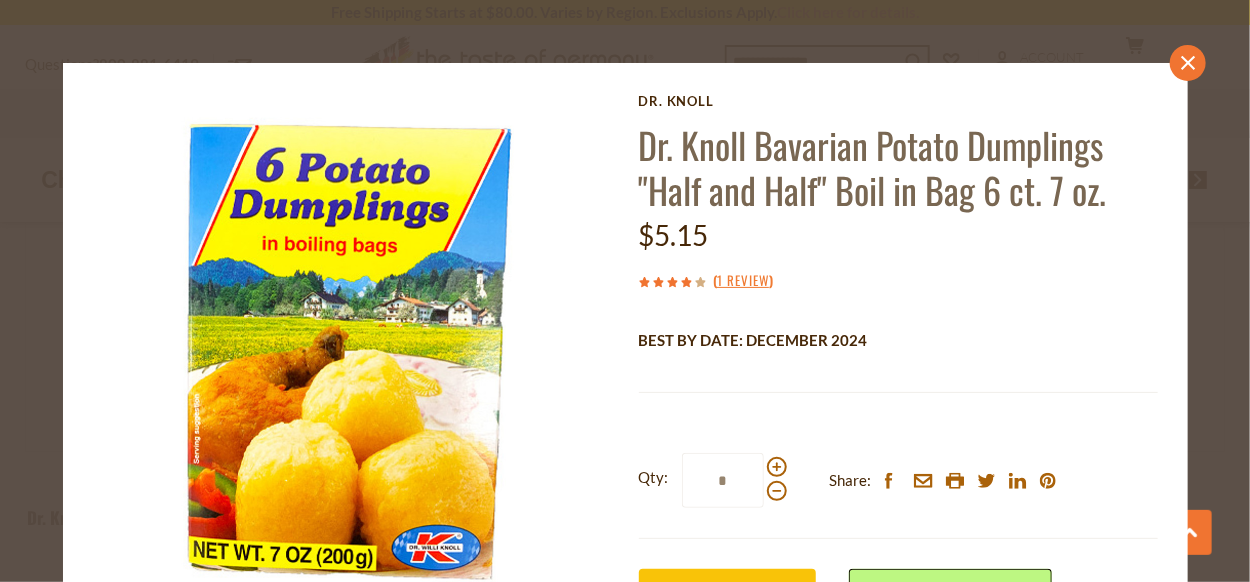 scroll, scrollTop: 0, scrollLeft: 0, axis: both 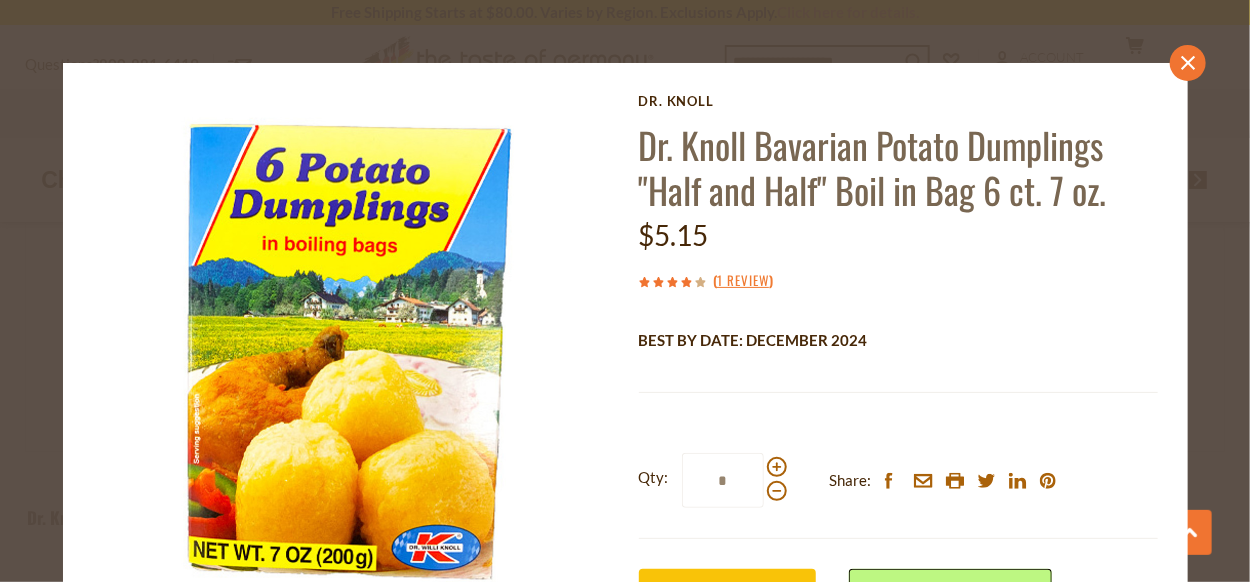 click 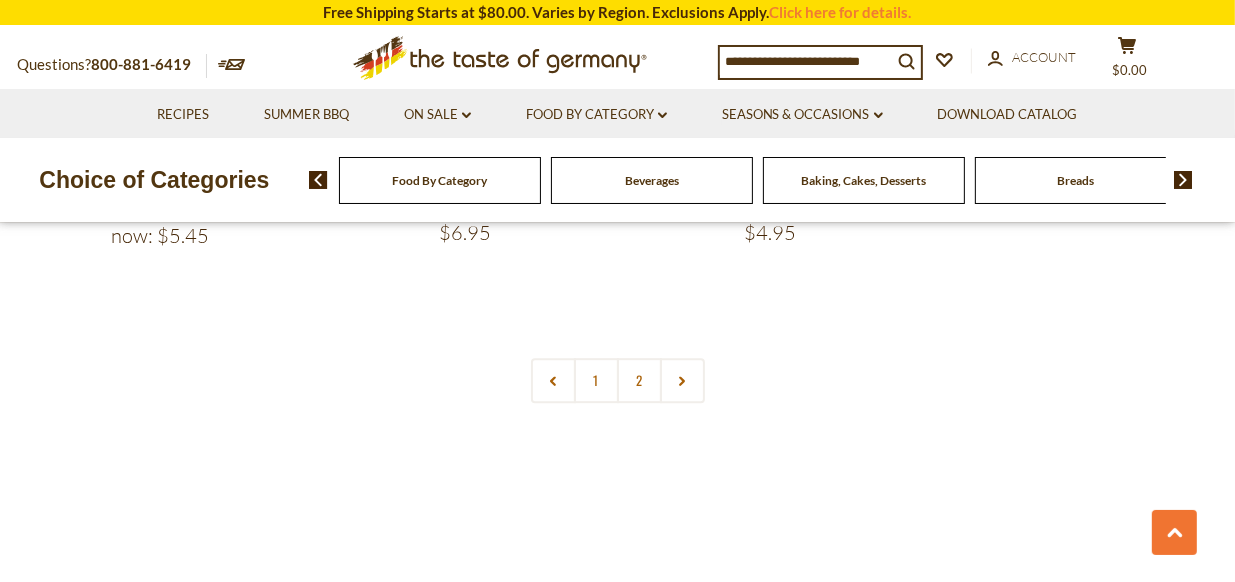 scroll, scrollTop: 4797, scrollLeft: 0, axis: vertical 